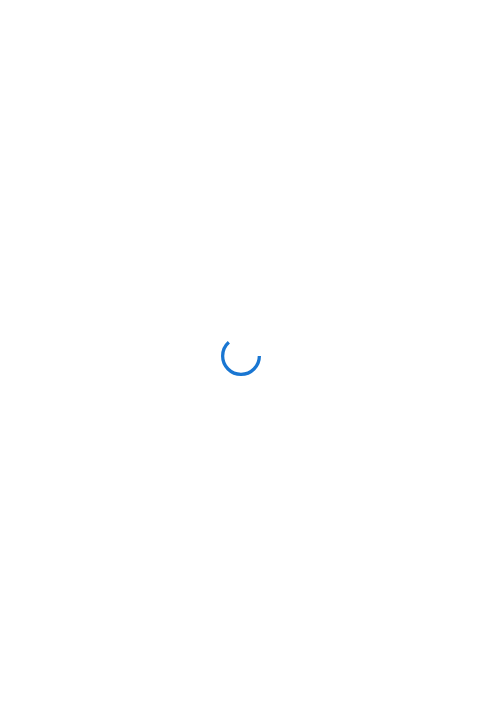 scroll, scrollTop: 0, scrollLeft: 0, axis: both 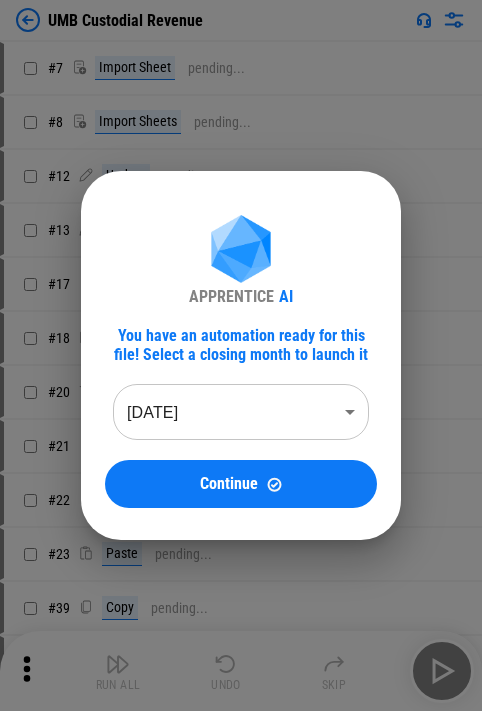 click on "UMB Custodial Revenue  # 7 Import Sheet pending... # 8 Import Sheets pending... # 12 Update pending... # 13 Update pending... # 17 Copy pending... # 18 Paste Values pending... # 20 Clear pending... # 21 Import Sheet pending... # 22 Copy pending... # 23 Paste pending... # 39 Copy pending... # 40 Paste Values pending... # 43 Insert Cells pending... # 45 Copy pending... # 46 Paste pending... # 48 Update pending... # 50 Update pending... # 51 Format Numbers pending... # 64 Rename Sheet pending... # 68 Set filter pending... # 69 Apply Filter pending... # 83 Insert Cells pending... # 89 Delete Cells pending... # 94 Auto Fill pending... # 96 Copy pending... # 97 Paste Values pending... # 100 Set filter pending... # 101 Auto Fill pending... # 102 Apply Filter pending... # 103 Apply Filter pending... # 104 Update pending... # 105 Update pending... # 106 Clear All Filters pending... # 109 Set filter pending... # 119 Apply Filter pending... # 120 Update pending... # 127 Clear All Filters pending... # 133 # 135" at bounding box center (241, 355) 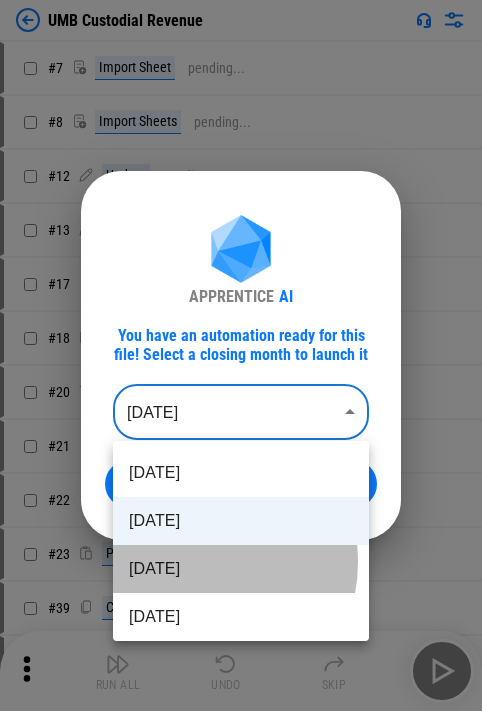 drag, startPoint x: 189, startPoint y: 562, endPoint x: 197, endPoint y: 543, distance: 20.615528 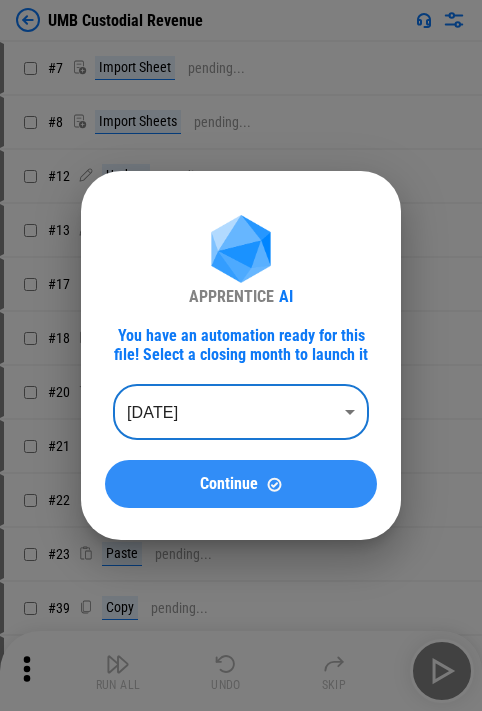 click on "Continue" at bounding box center (241, 484) 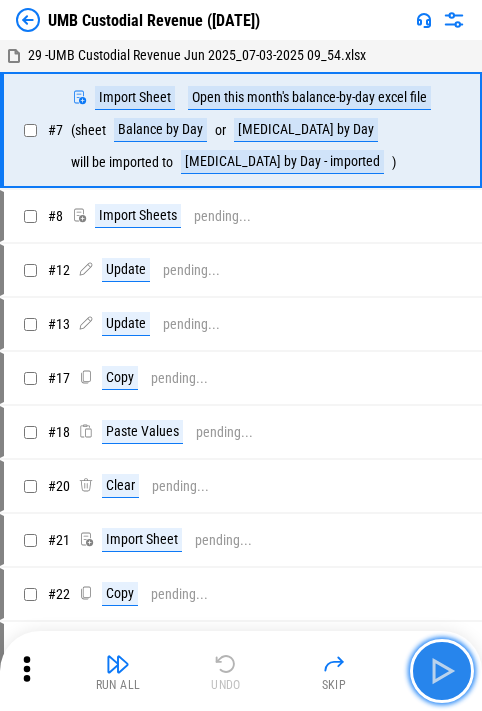 click at bounding box center (442, 671) 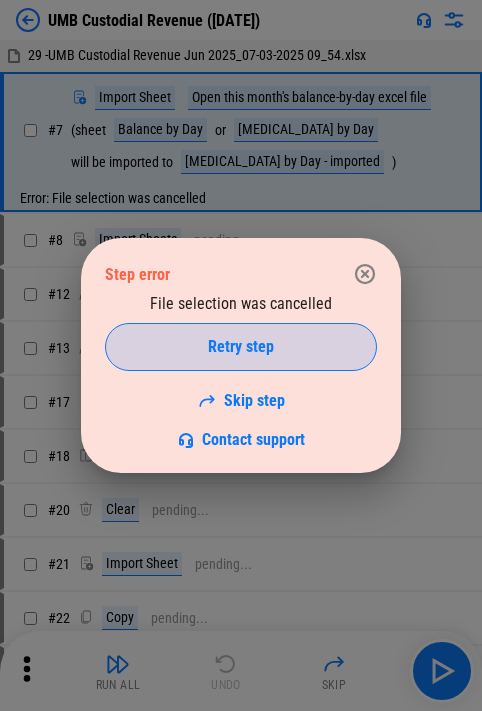 click on "Retry step" at bounding box center (241, 347) 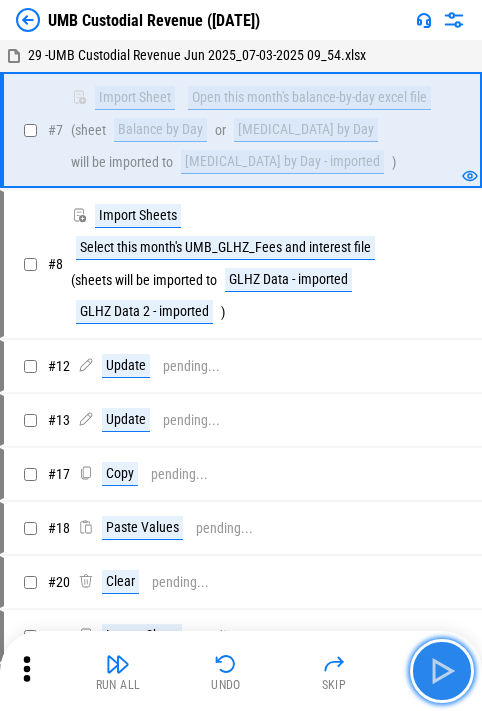 click at bounding box center [442, 671] 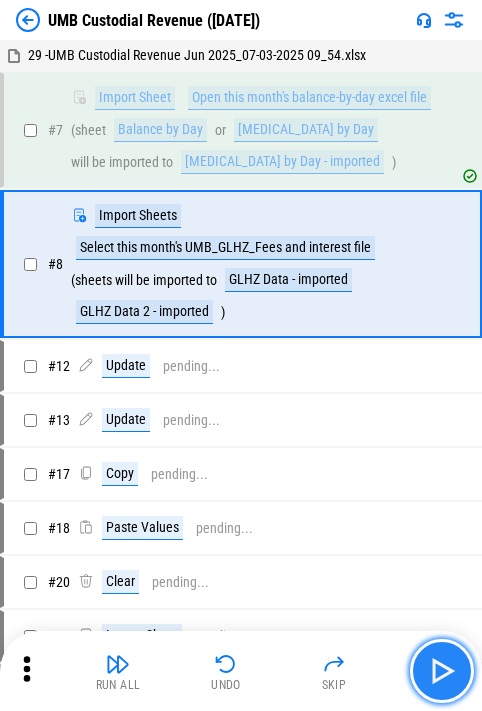 click at bounding box center (442, 671) 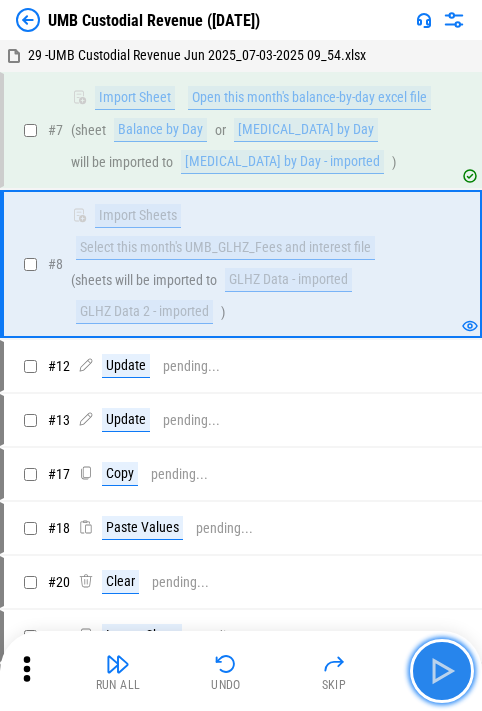 click at bounding box center (442, 671) 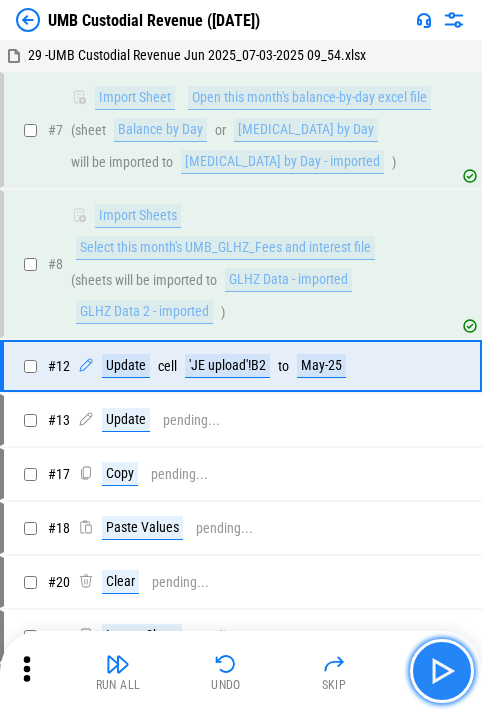 click at bounding box center [442, 671] 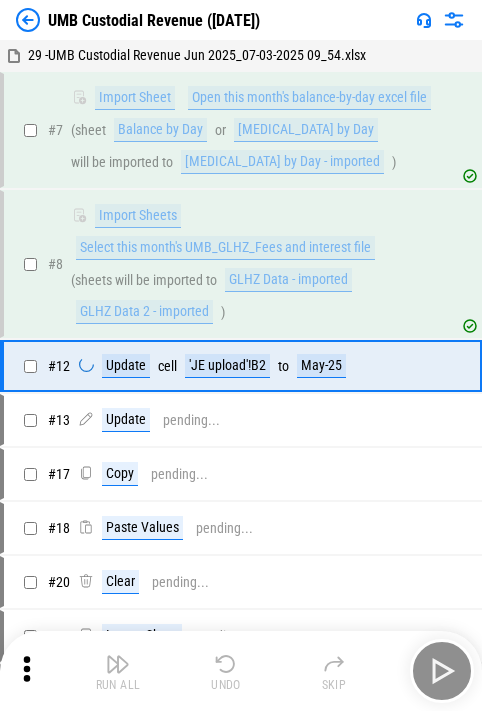 click on "Run All Undo Skip" at bounding box center [243, 671] 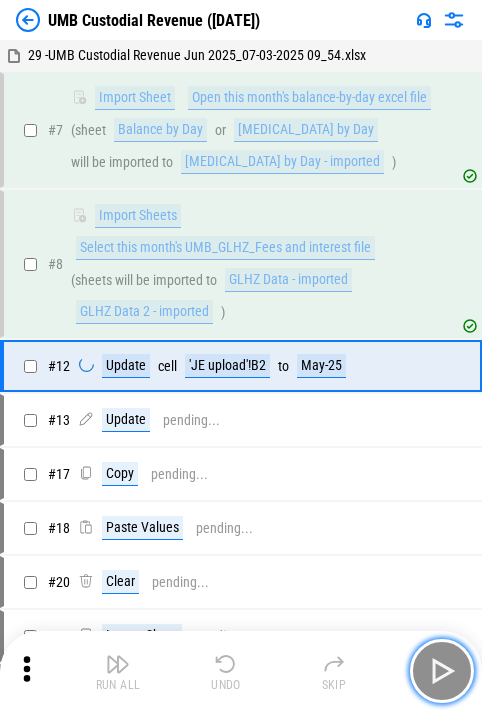 click at bounding box center [442, 671] 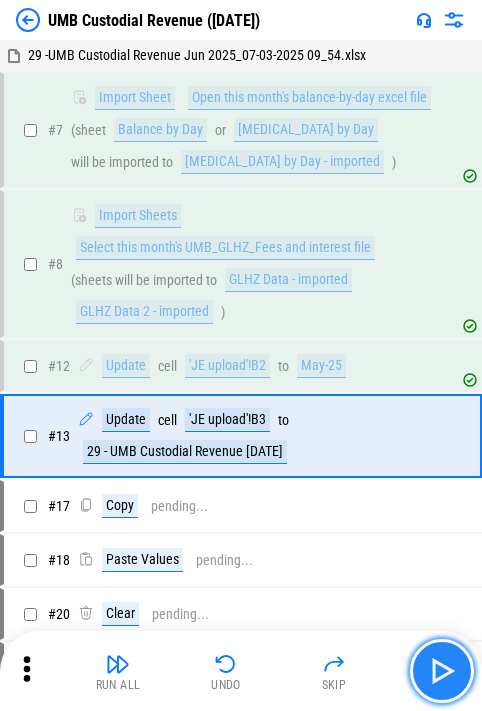 click at bounding box center [442, 671] 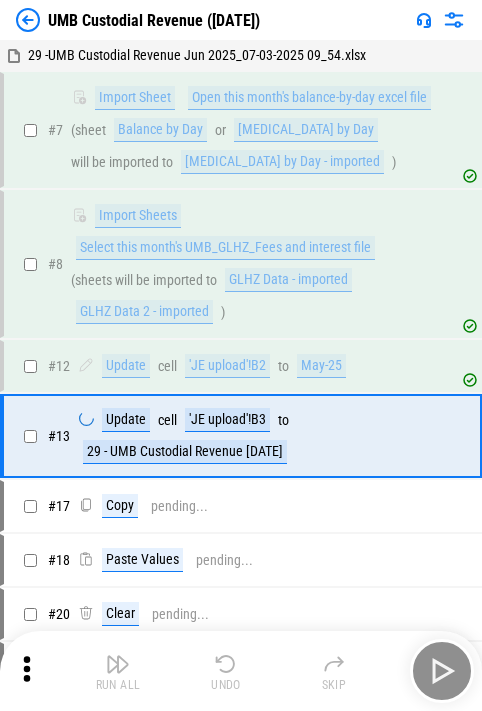 click on "Run All Undo Skip" at bounding box center (243, 671) 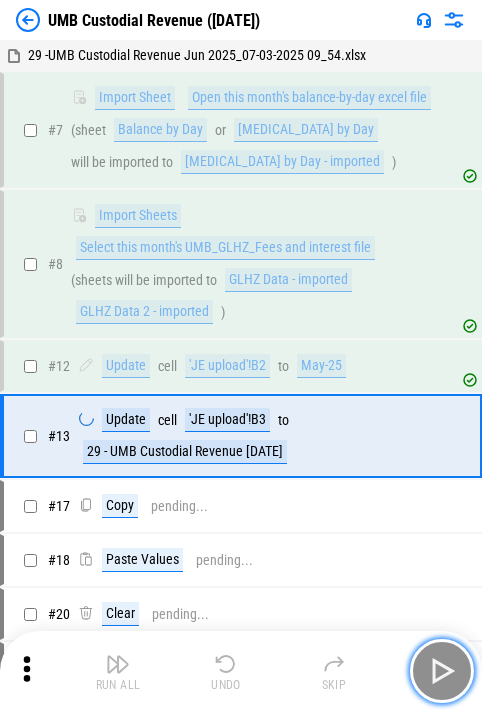 click at bounding box center (442, 671) 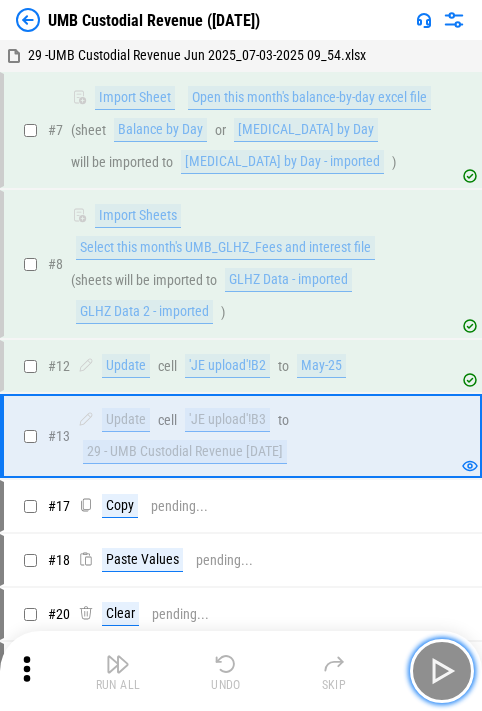 click at bounding box center [442, 671] 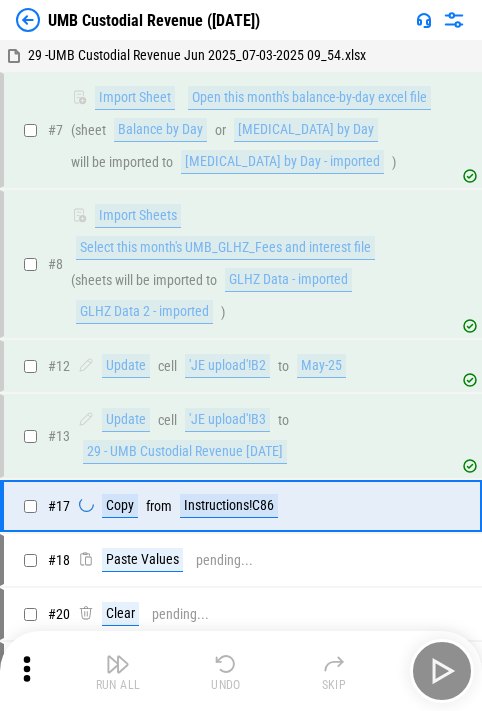 click on "Run All Undo Skip" at bounding box center [243, 671] 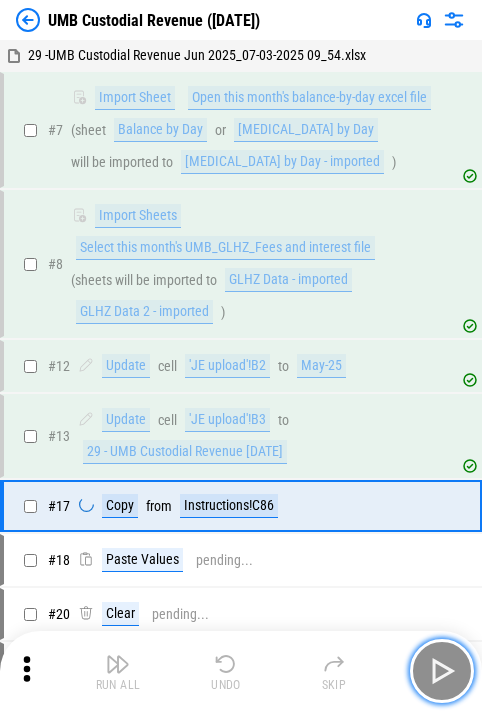 click at bounding box center (442, 671) 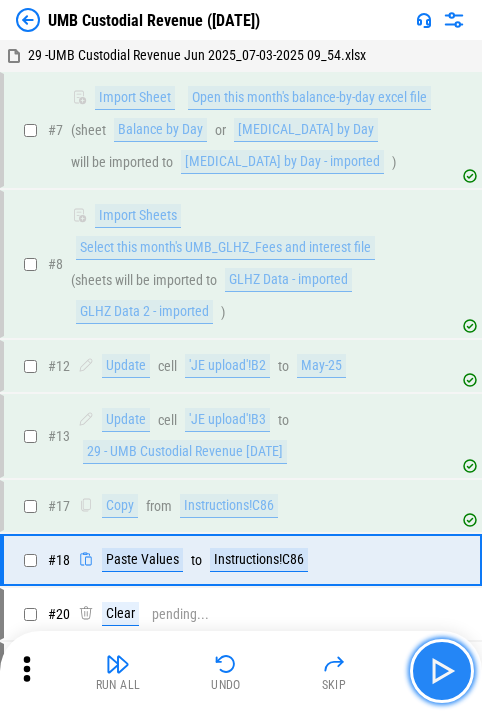 click at bounding box center [442, 671] 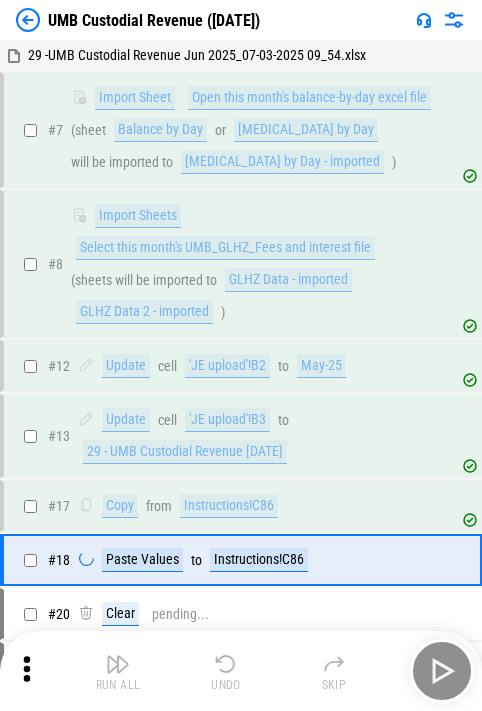 click on "Run All Undo Skip" at bounding box center (243, 671) 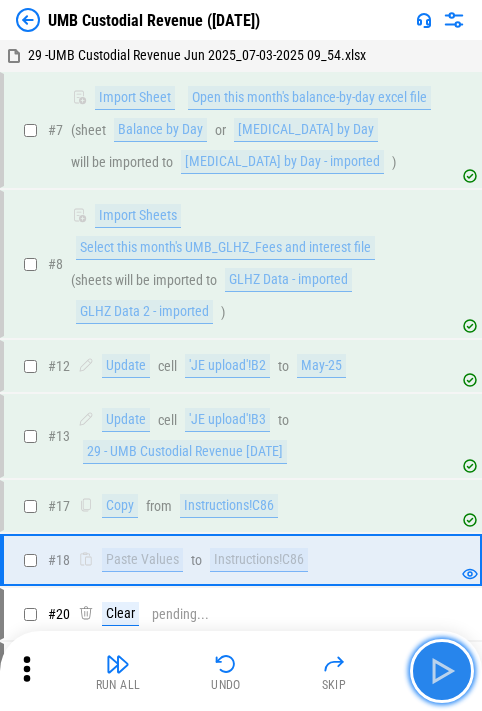 click at bounding box center (442, 671) 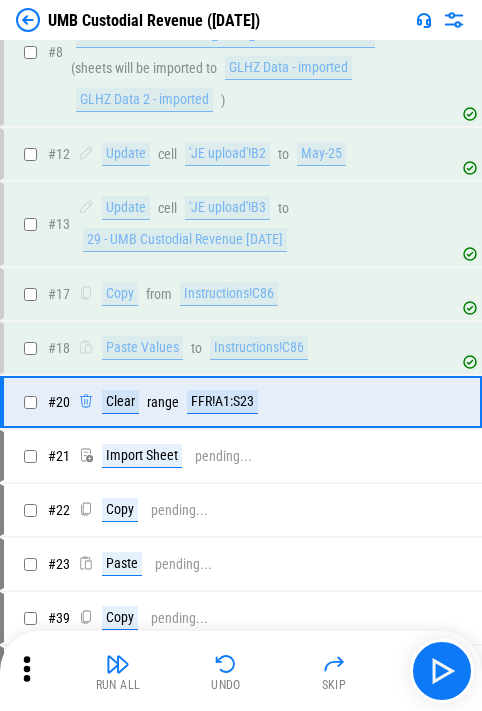 scroll, scrollTop: 254, scrollLeft: 0, axis: vertical 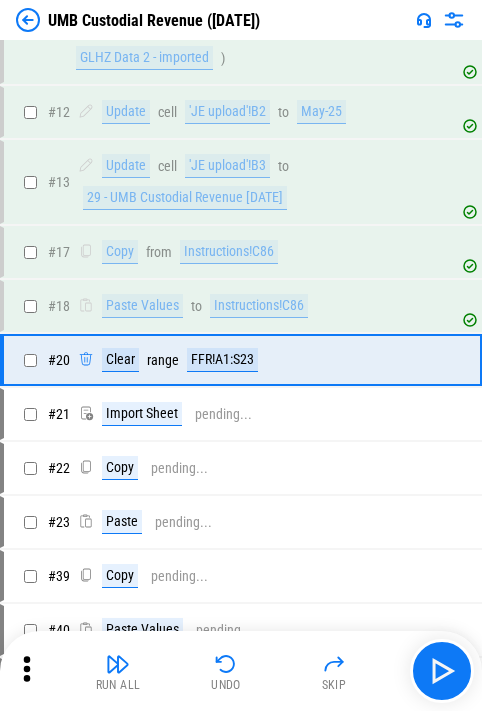 click at bounding box center [454, 20] 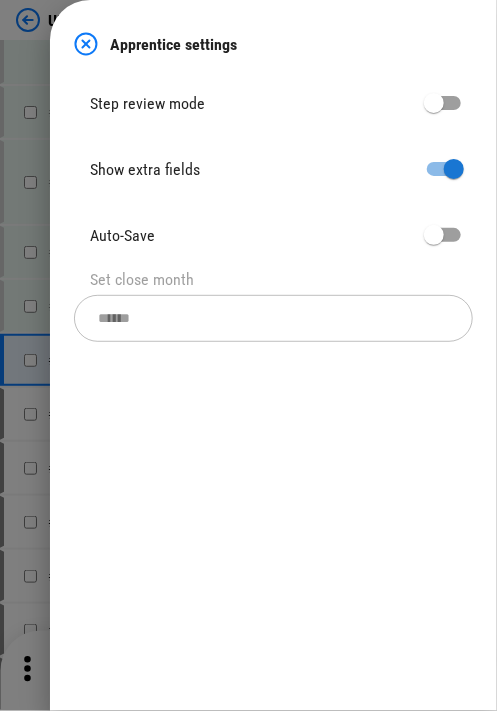 click at bounding box center (86, 44) 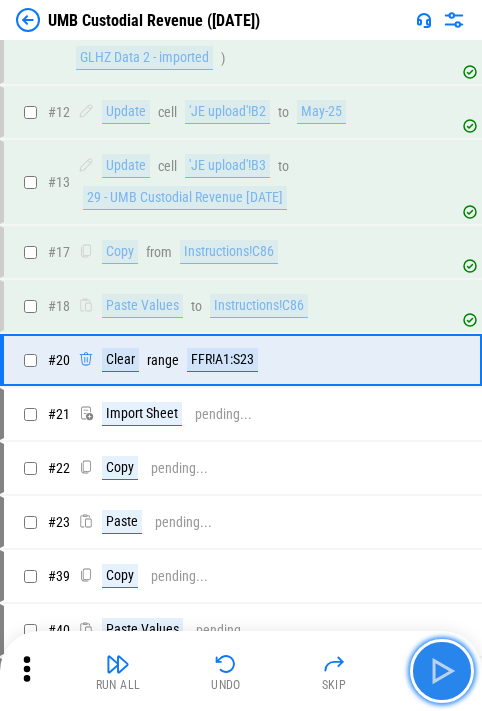 click at bounding box center (442, 671) 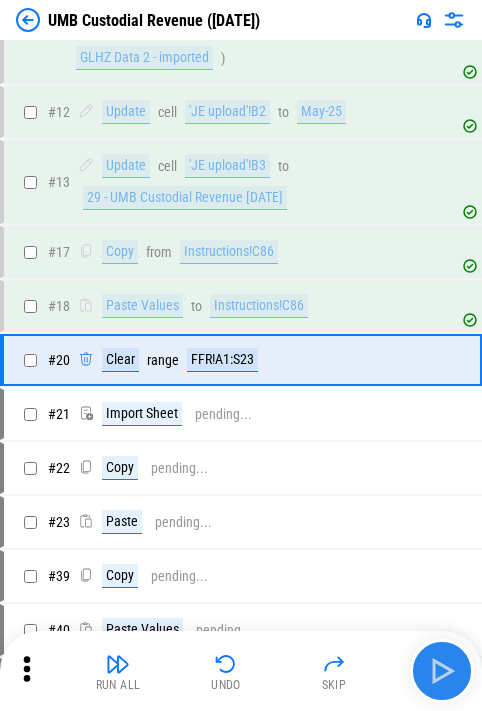 click on "Run All Undo Skip" at bounding box center [243, 671] 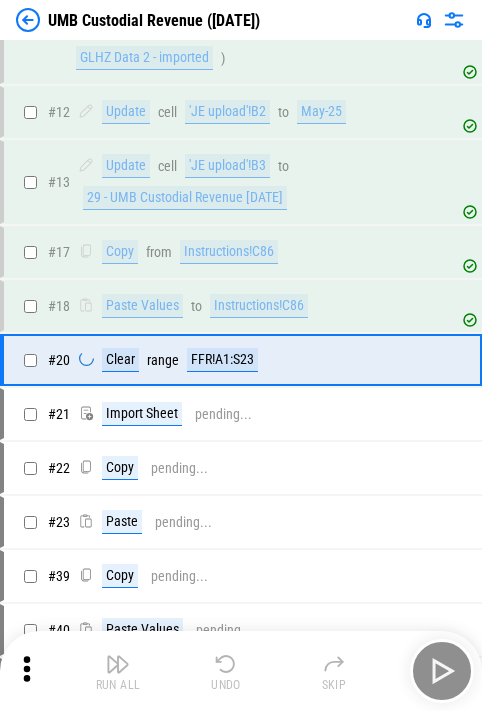 click on "Run All Undo Skip" at bounding box center [243, 671] 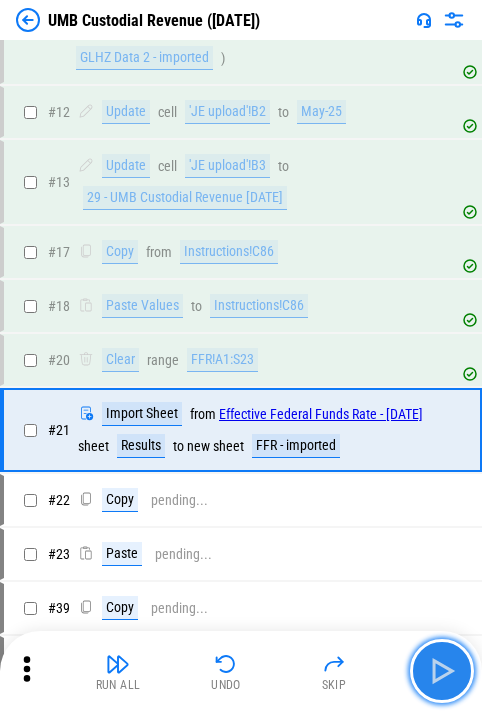 click at bounding box center (442, 671) 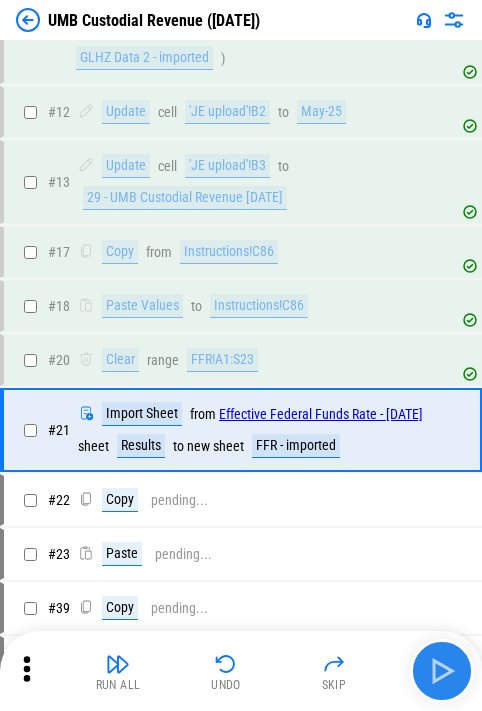 click on "Run All Undo Skip" at bounding box center (243, 671) 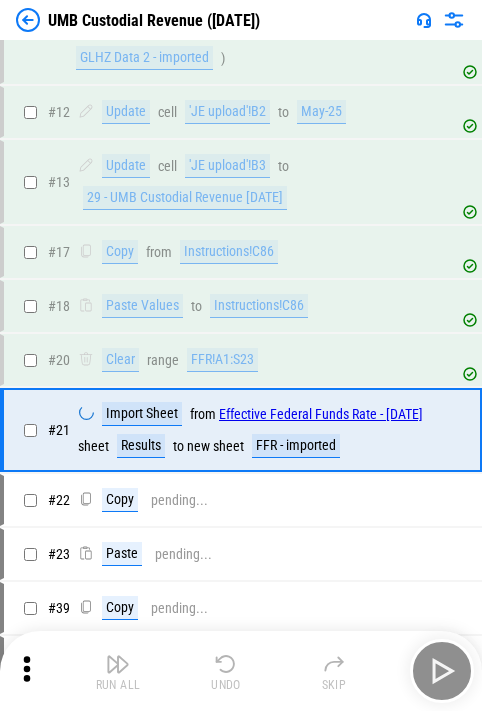 click on "Run All Undo Skip" at bounding box center [243, 671] 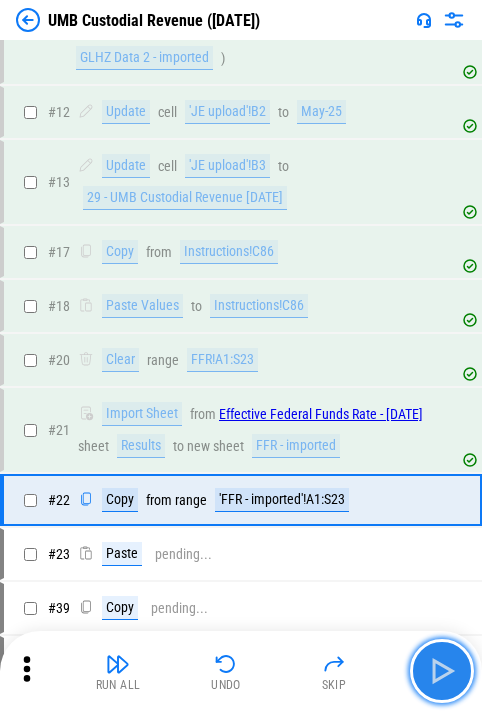 click at bounding box center [442, 671] 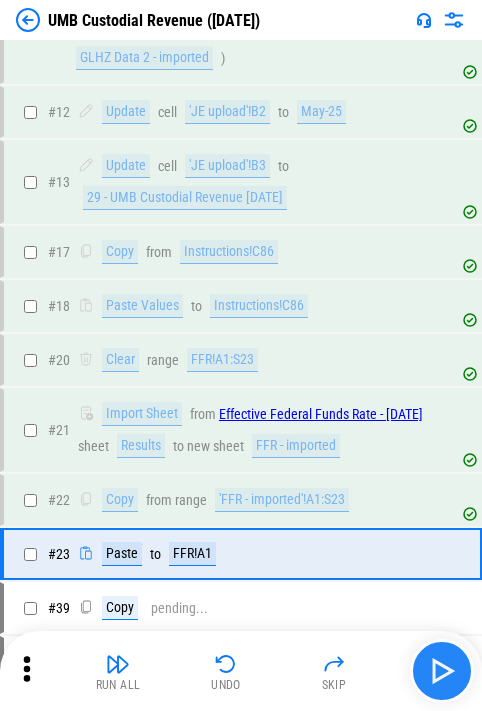 click on "Run All Undo Skip" at bounding box center [243, 671] 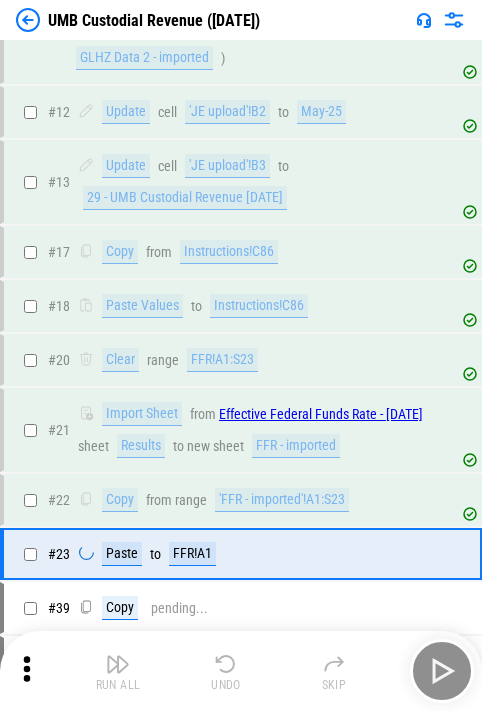 click on "Run All Undo Skip" at bounding box center [243, 671] 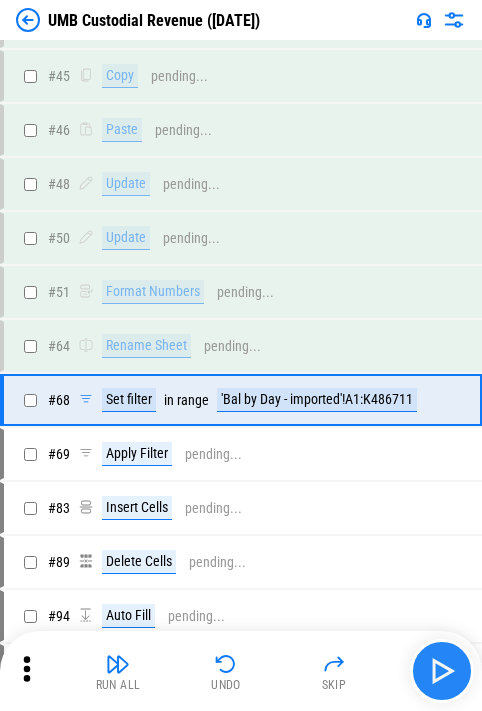scroll, scrollTop: 983, scrollLeft: 0, axis: vertical 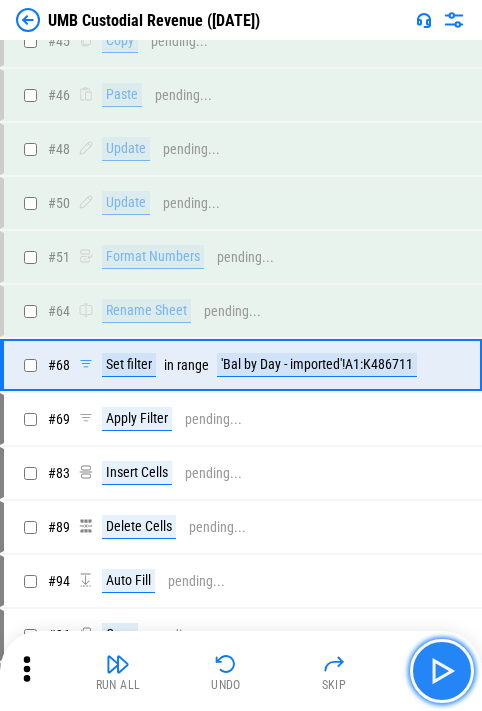 click at bounding box center [442, 671] 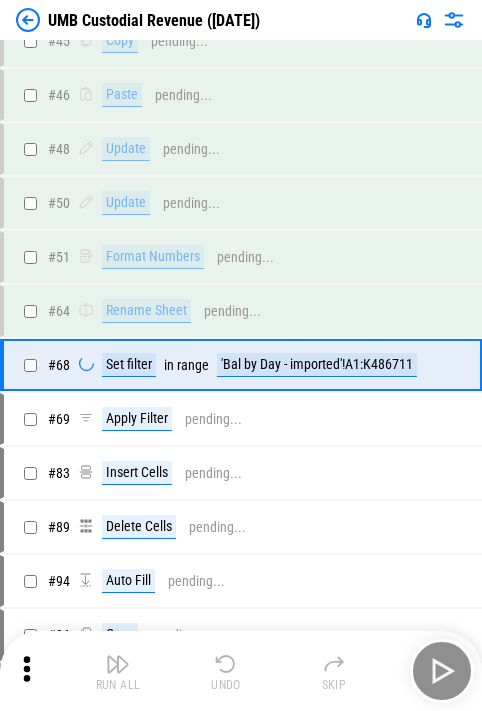 click on "Run All Undo Skip" at bounding box center (243, 671) 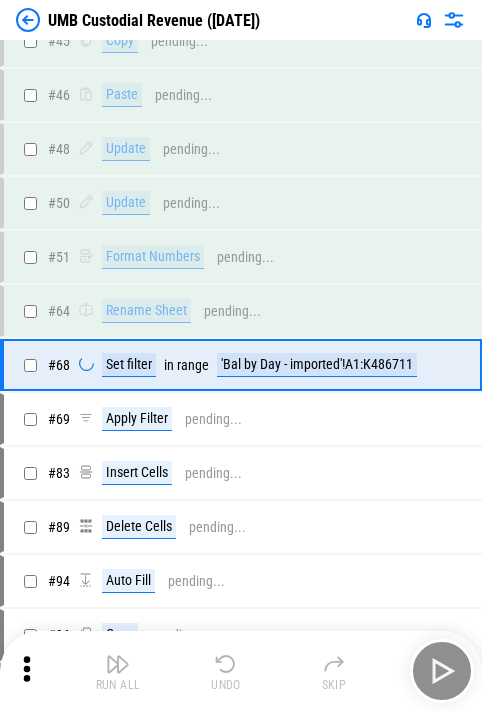 click on "Run All Undo Skip" at bounding box center [243, 671] 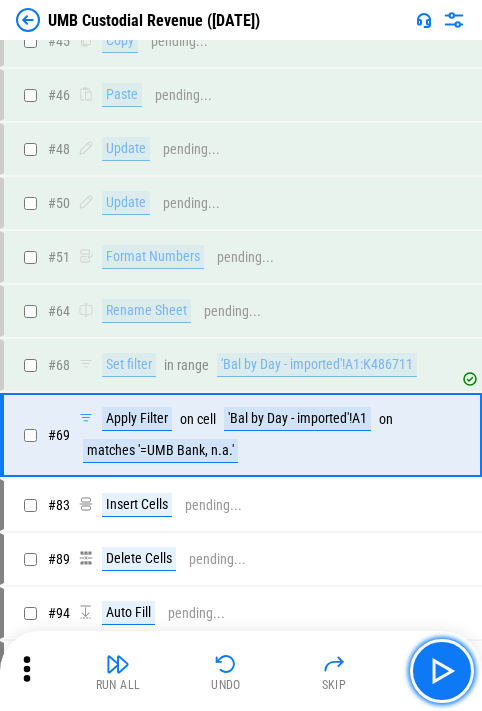 click at bounding box center [442, 671] 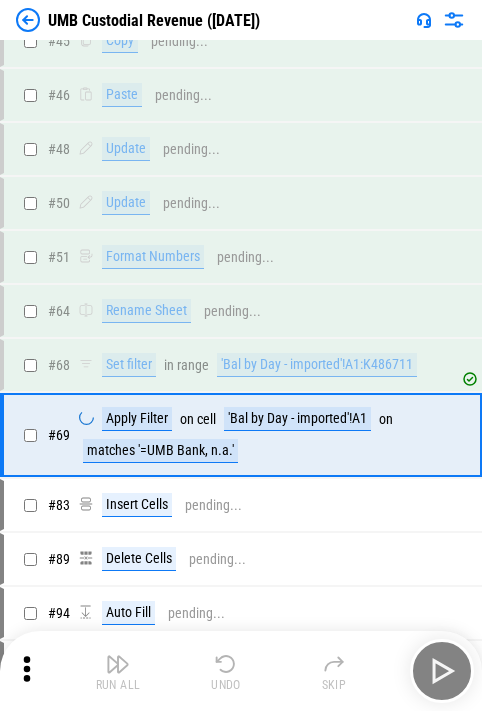 click on "Run All Undo Skip" at bounding box center [243, 671] 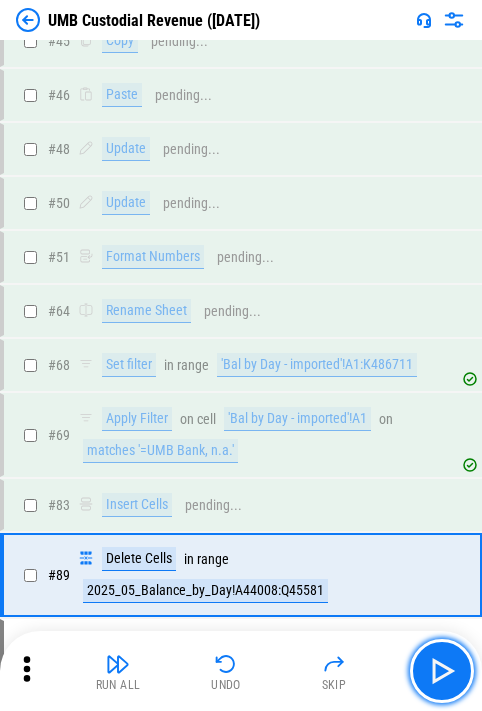 click at bounding box center (442, 671) 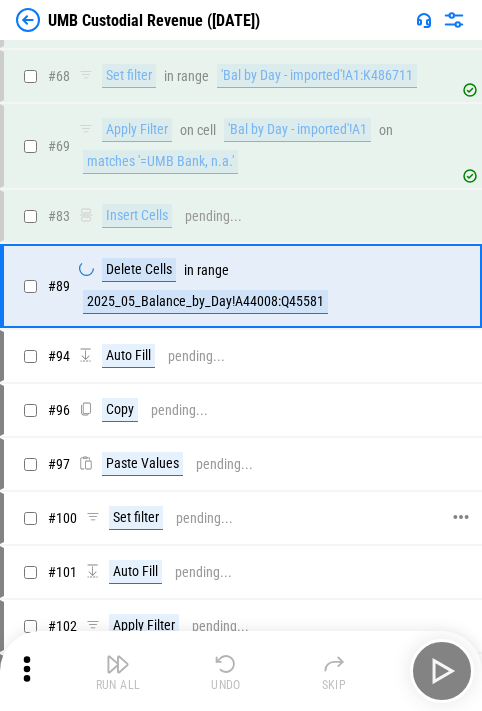 scroll, scrollTop: 1283, scrollLeft: 0, axis: vertical 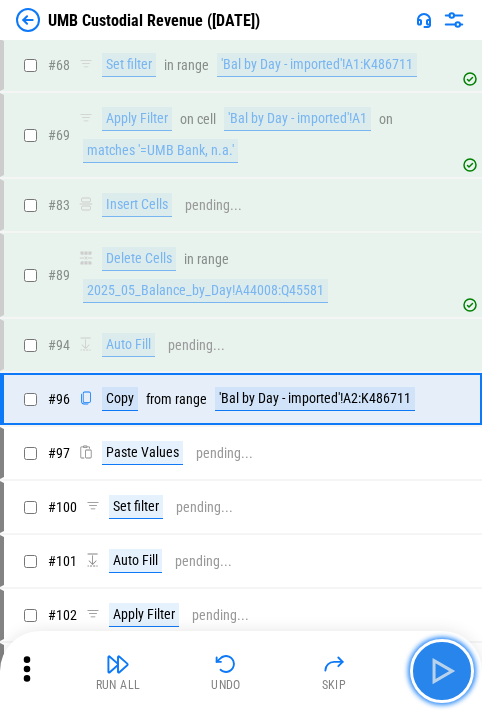 click at bounding box center (442, 671) 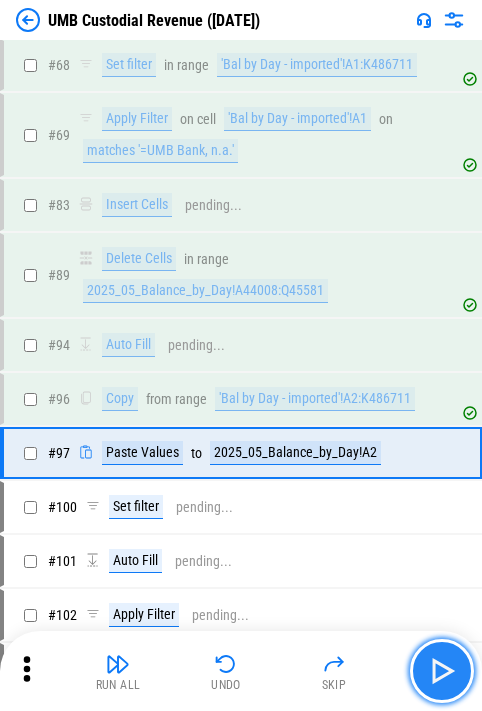 click at bounding box center [442, 671] 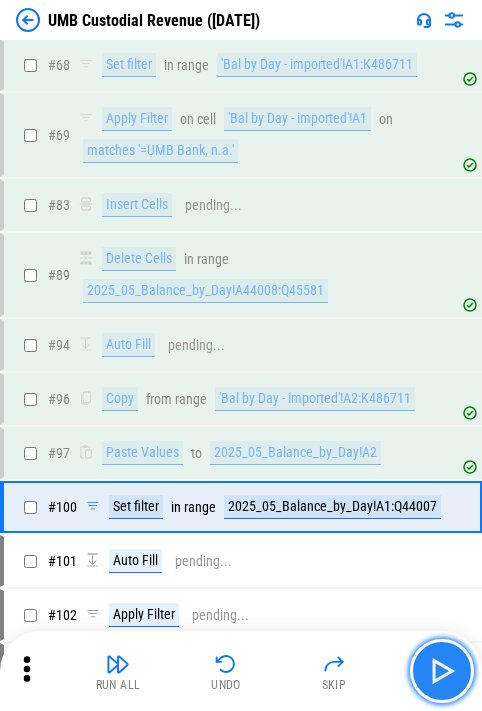 click at bounding box center (442, 671) 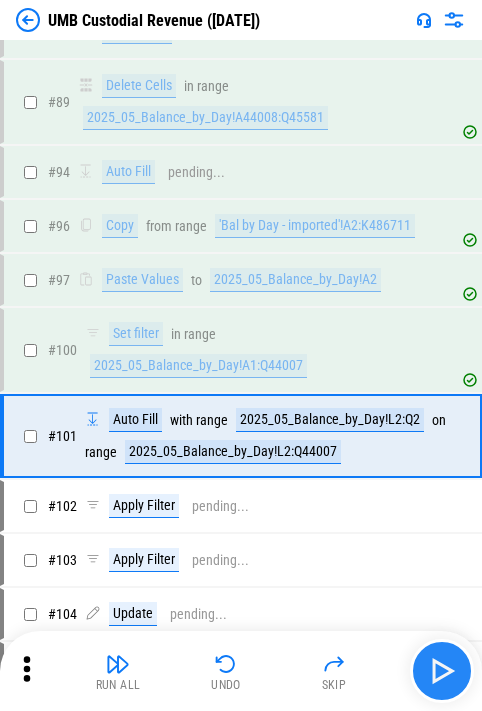 scroll, scrollTop: 1524, scrollLeft: 0, axis: vertical 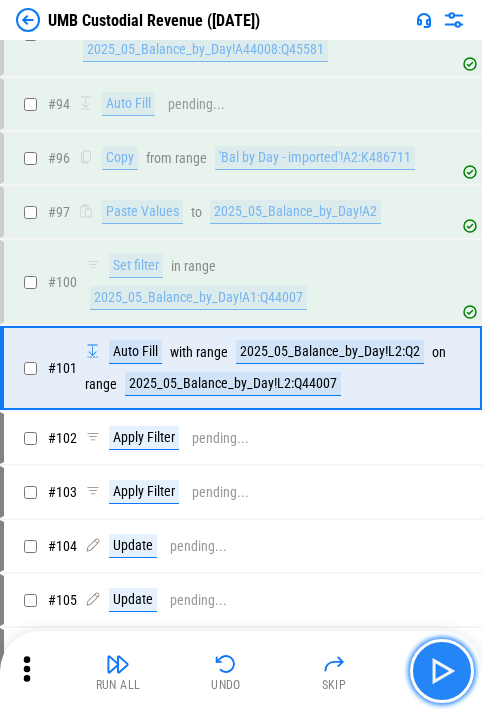 click at bounding box center [442, 671] 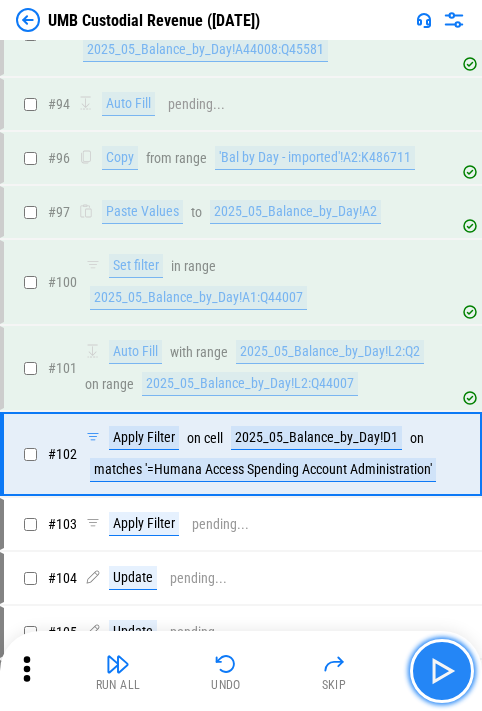 click at bounding box center [442, 671] 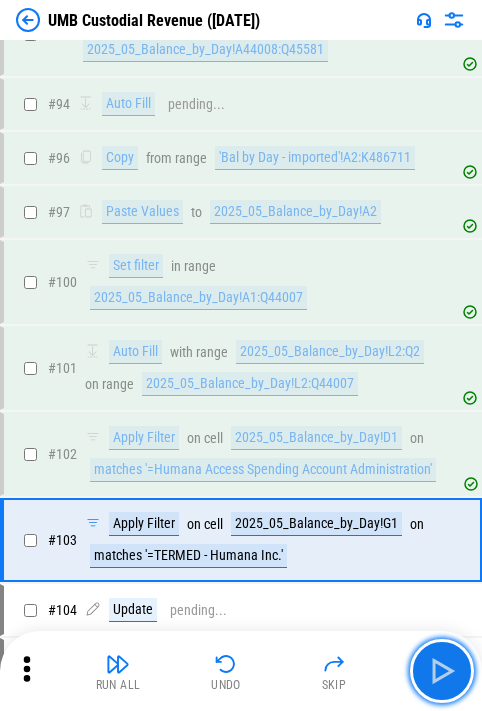 click at bounding box center [442, 671] 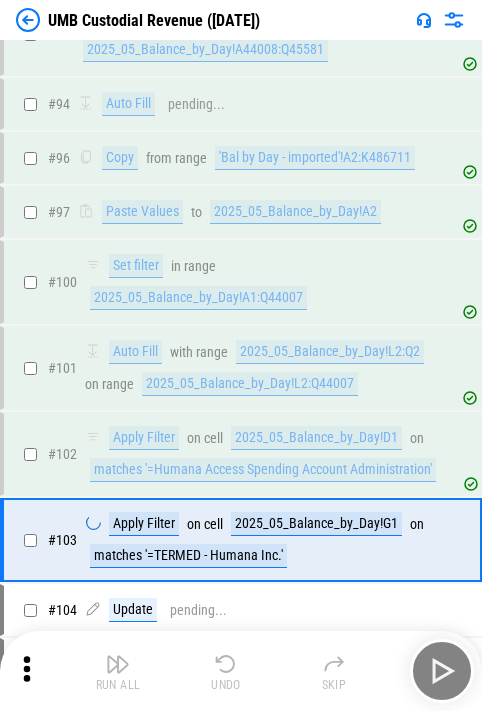 click on "Run All Undo Skip" at bounding box center [243, 671] 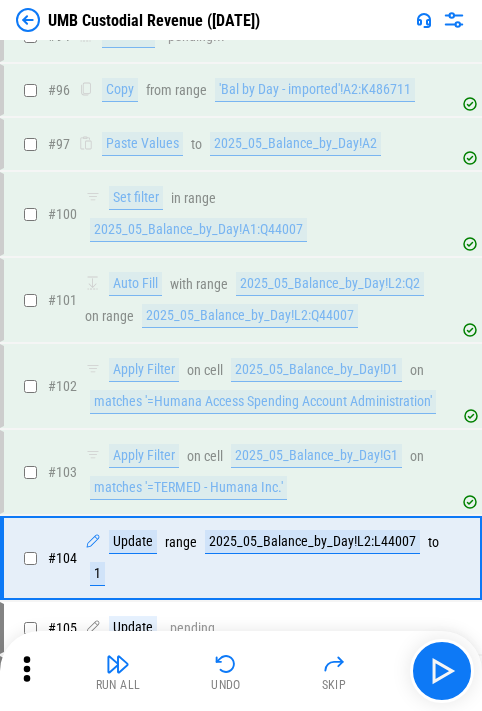 scroll, scrollTop: 1780, scrollLeft: 0, axis: vertical 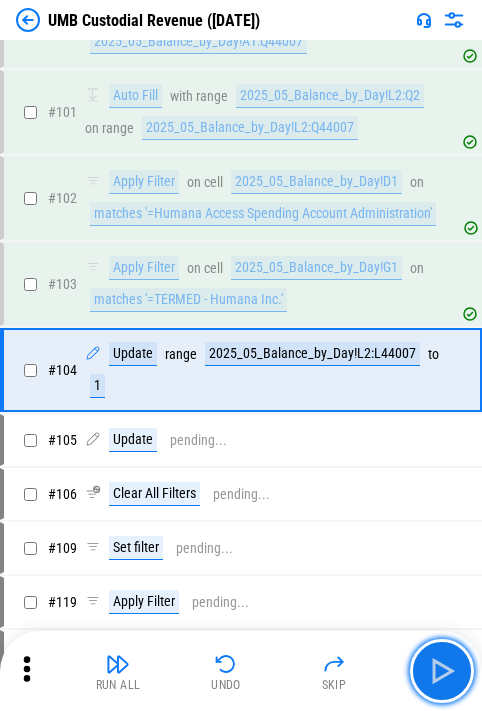 click at bounding box center (442, 671) 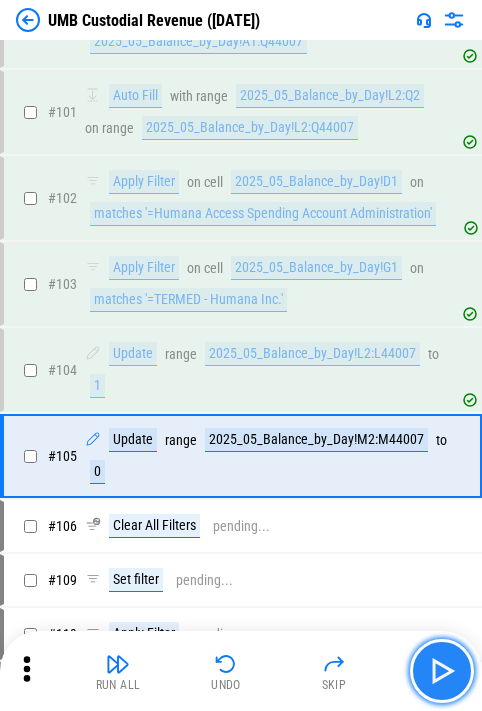 click at bounding box center [442, 671] 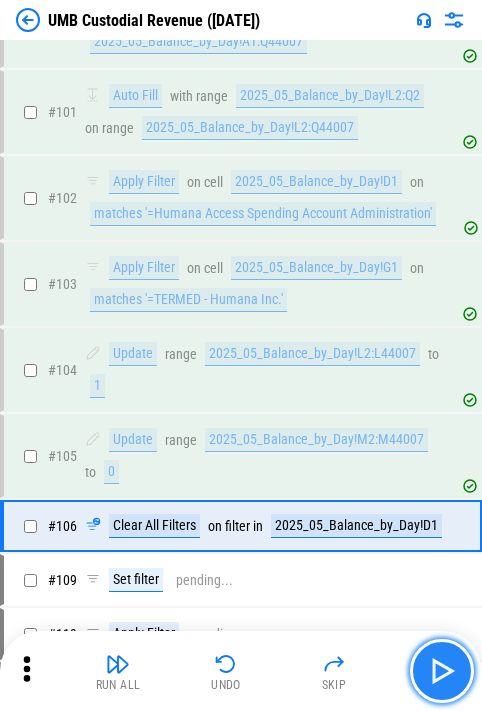 click at bounding box center [442, 671] 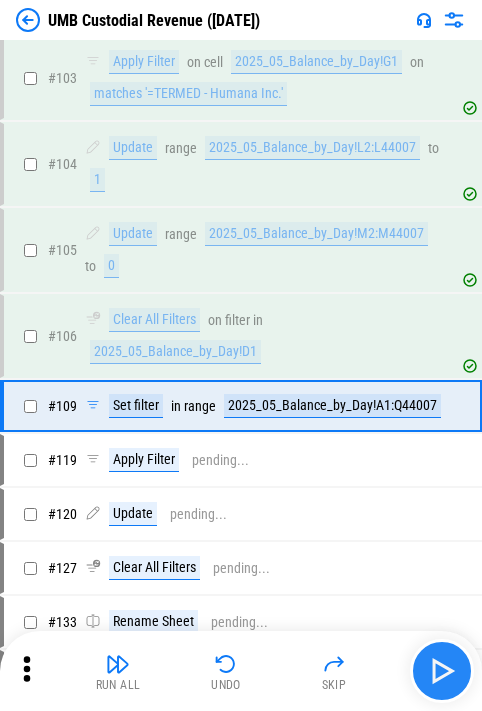scroll, scrollTop: 2020, scrollLeft: 0, axis: vertical 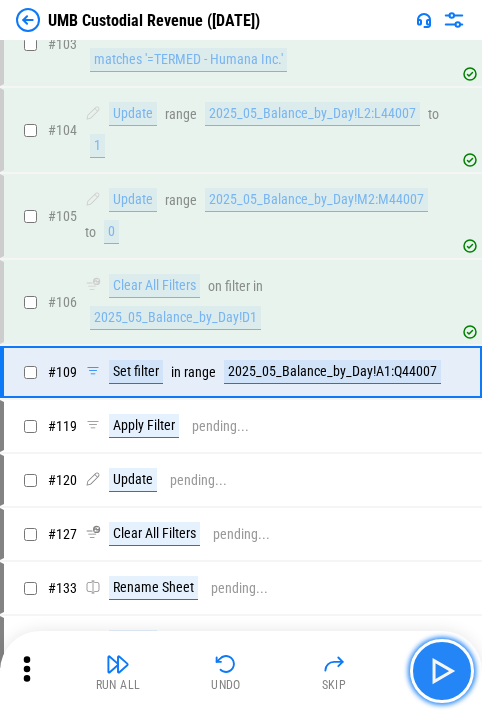 click at bounding box center [442, 671] 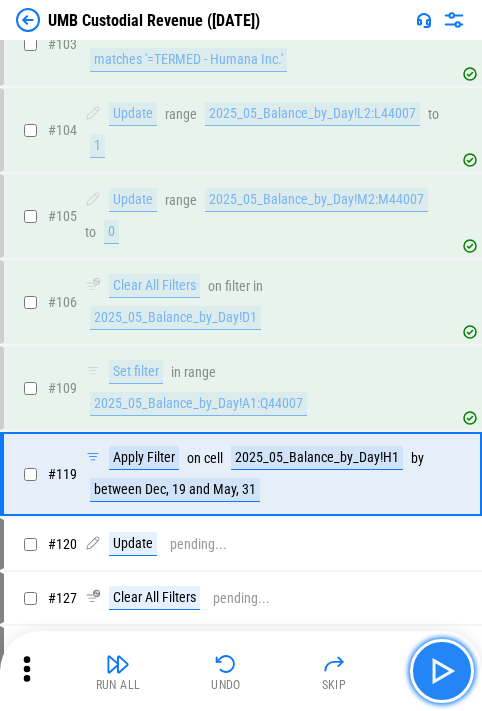 click at bounding box center (442, 671) 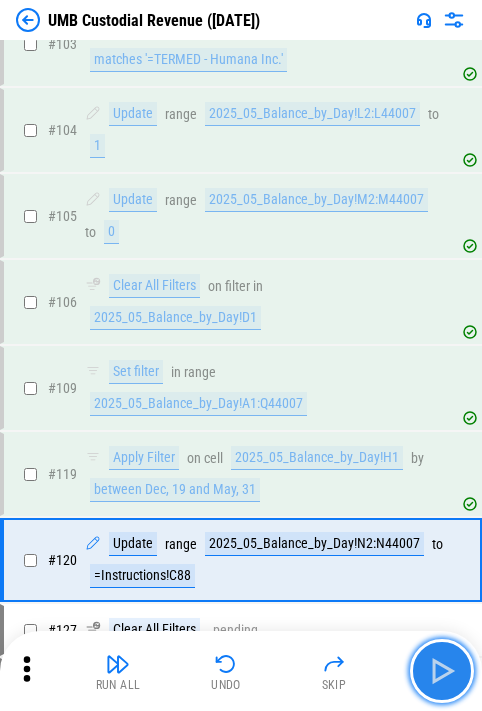 click at bounding box center [442, 671] 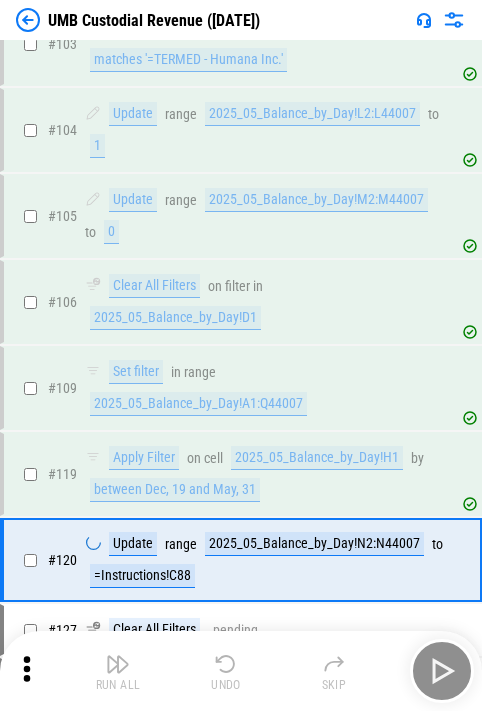 click on "Run All Undo Skip" at bounding box center [243, 671] 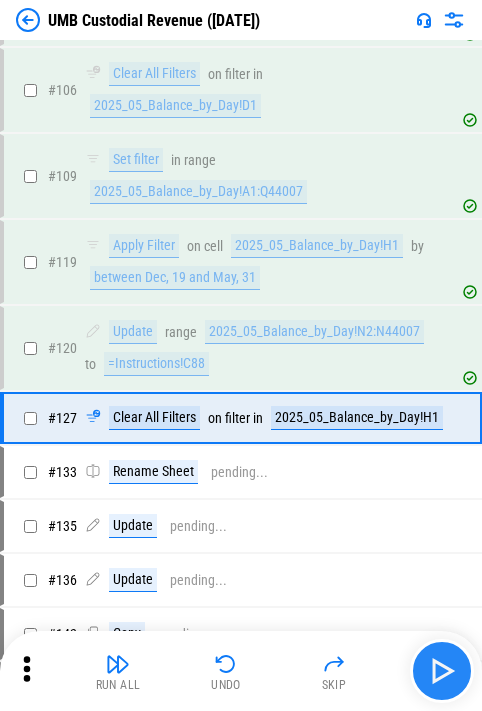 scroll, scrollTop: 2276, scrollLeft: 0, axis: vertical 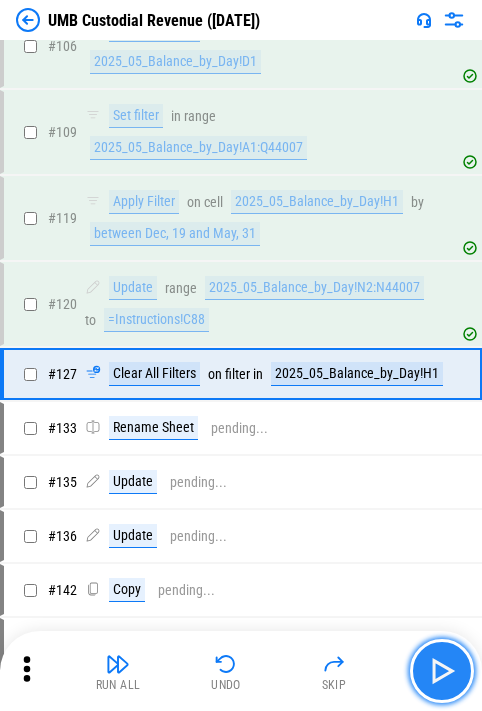 click at bounding box center (442, 671) 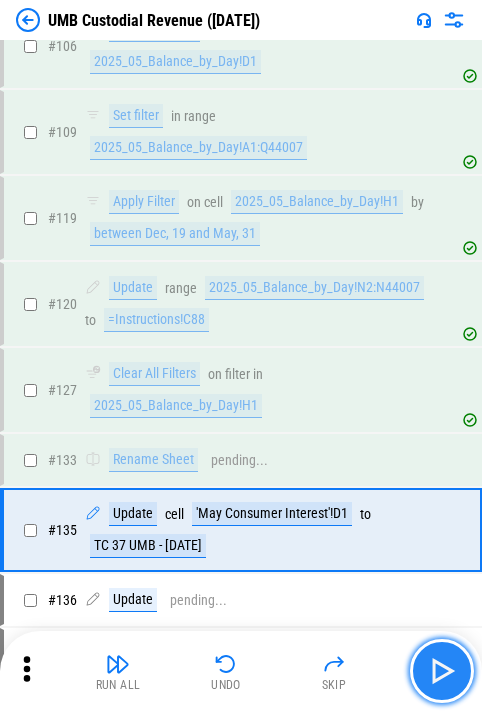click at bounding box center (442, 671) 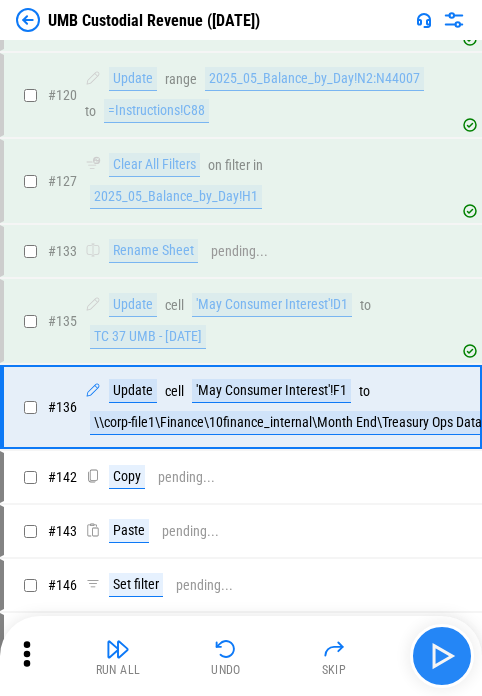 scroll, scrollTop: 2524, scrollLeft: 0, axis: vertical 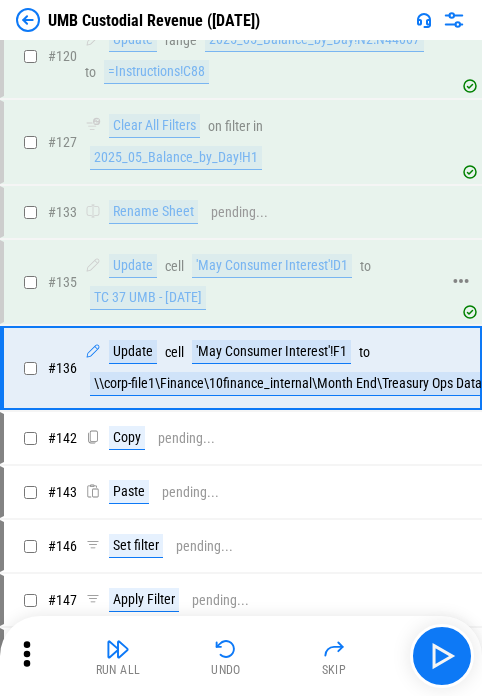 click on "'May Consumer Interest'!D1" at bounding box center [272, 266] 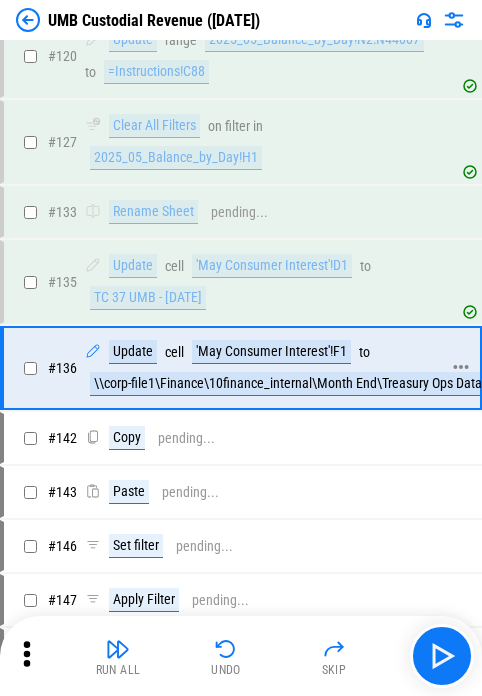 click on "\\corp-file1\Finance\10finance_internal\Month End\Treasury Ops Data\Transactional Support\2025\2025-05" at bounding box center [392, 384] 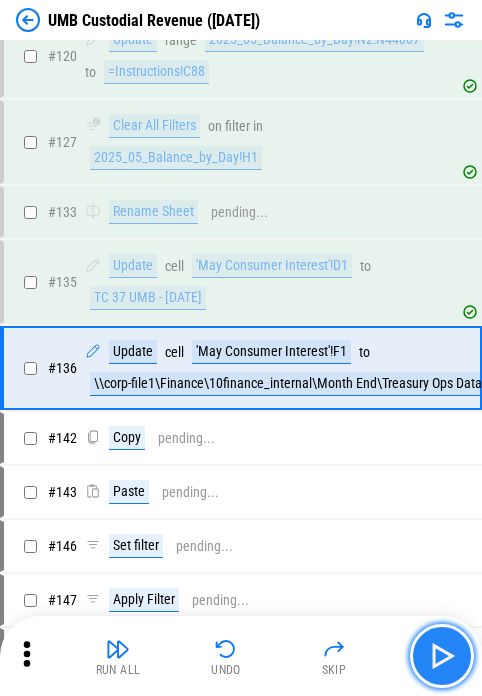 click at bounding box center [442, 656] 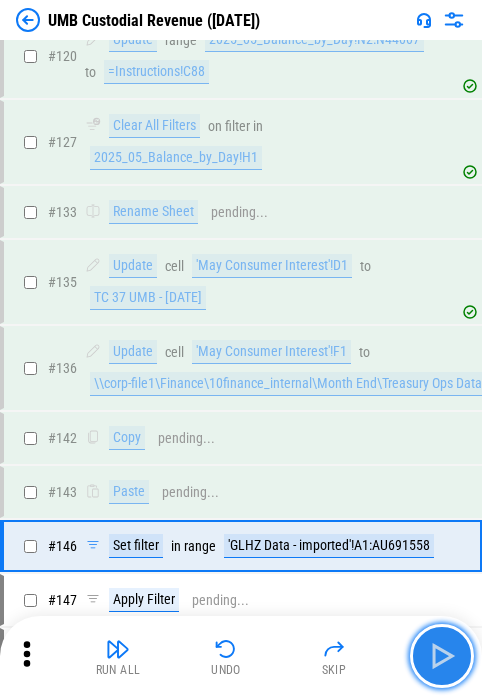 click at bounding box center (442, 656) 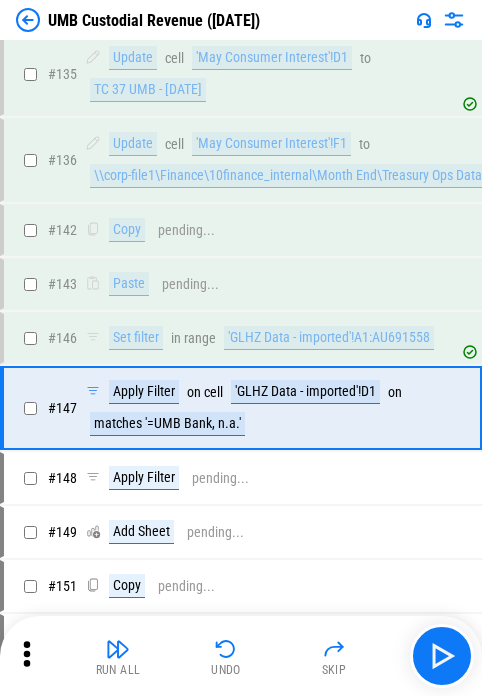 scroll, scrollTop: 2770, scrollLeft: 0, axis: vertical 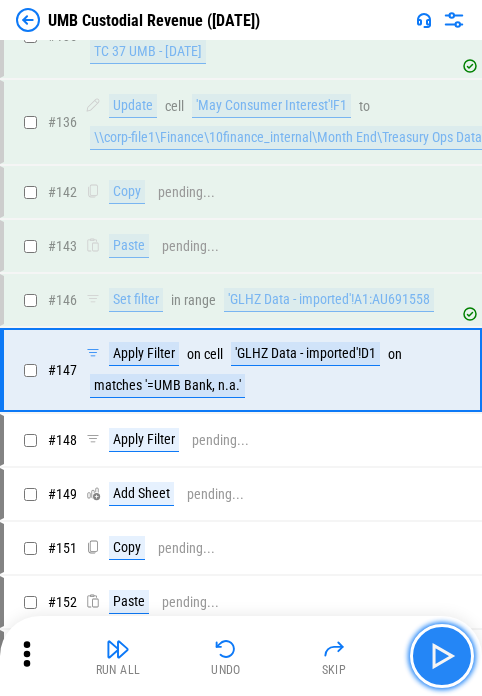 click at bounding box center (442, 656) 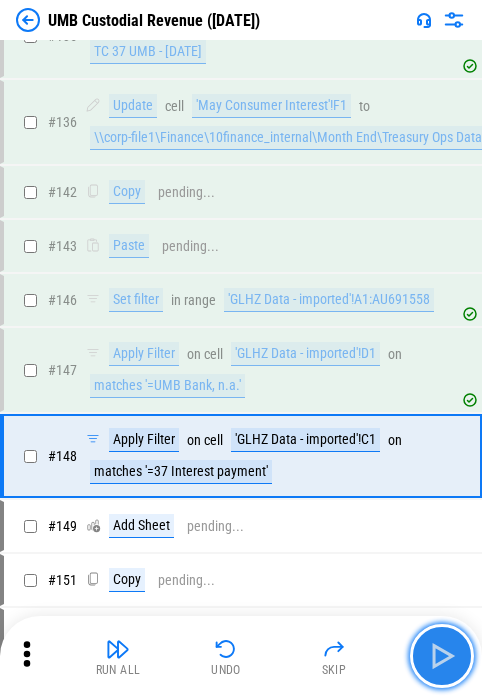 click at bounding box center [442, 656] 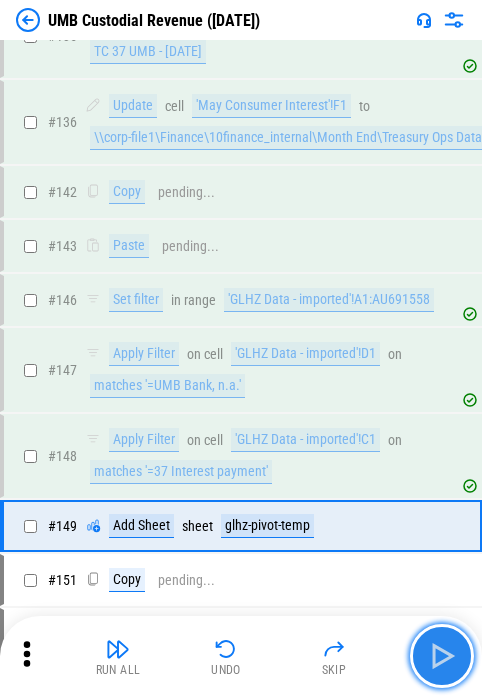 click at bounding box center [442, 656] 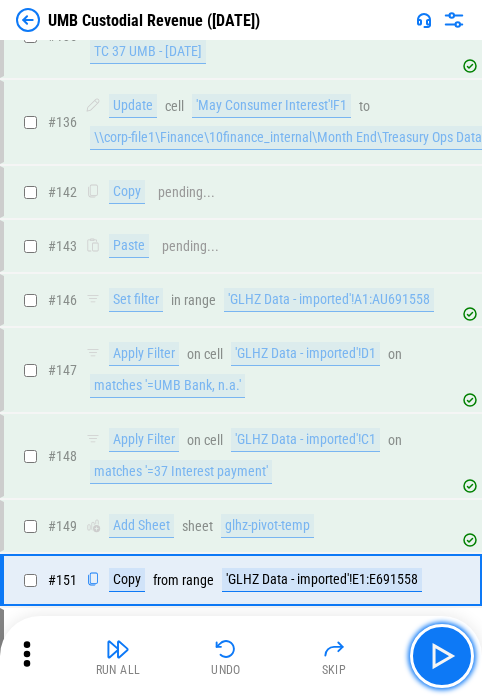 click at bounding box center (442, 656) 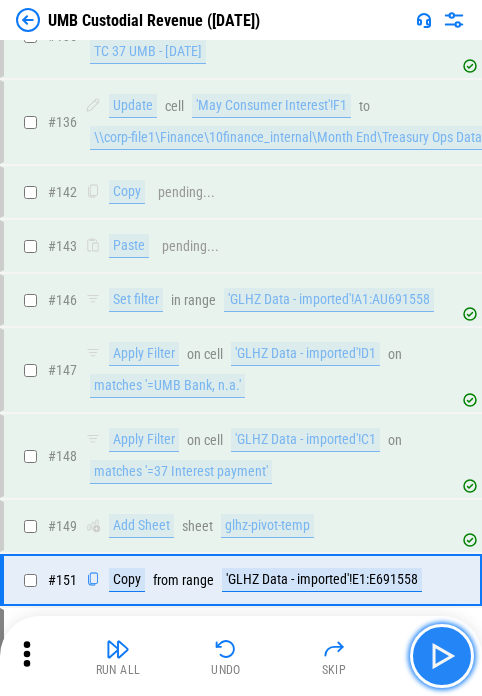 click at bounding box center (442, 656) 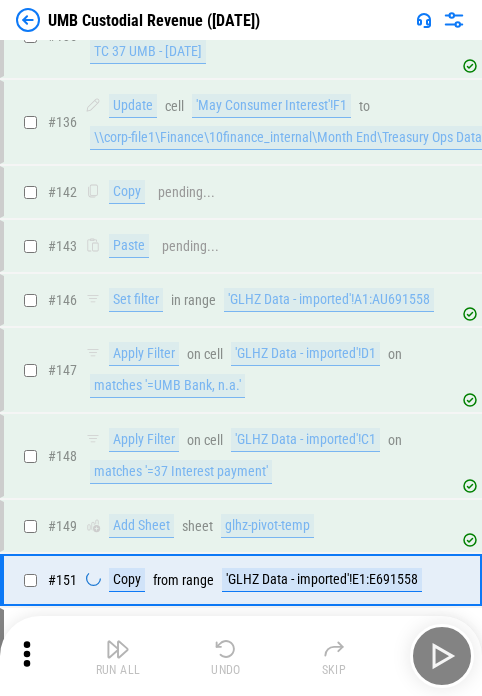 click on "Run All Undo Skip" at bounding box center (243, 656) 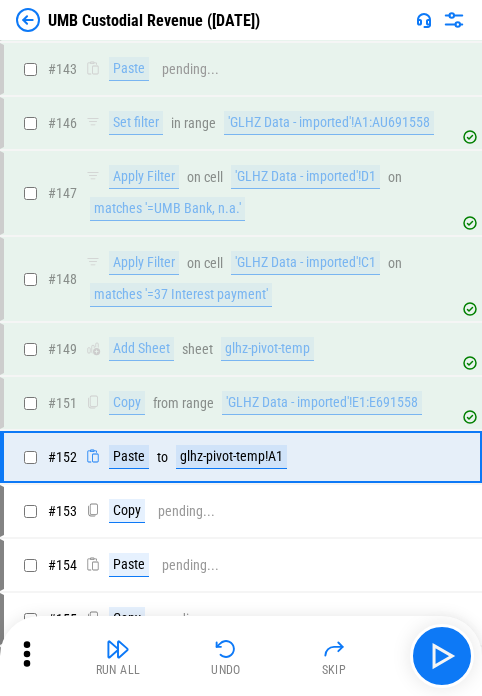 scroll, scrollTop: 3032, scrollLeft: 0, axis: vertical 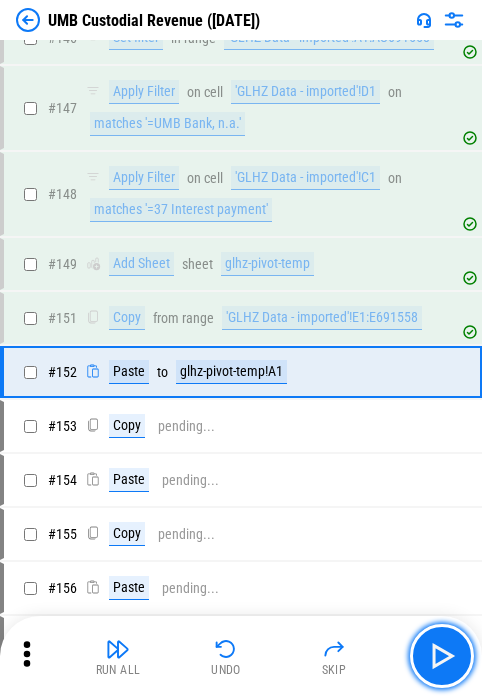 click at bounding box center (442, 656) 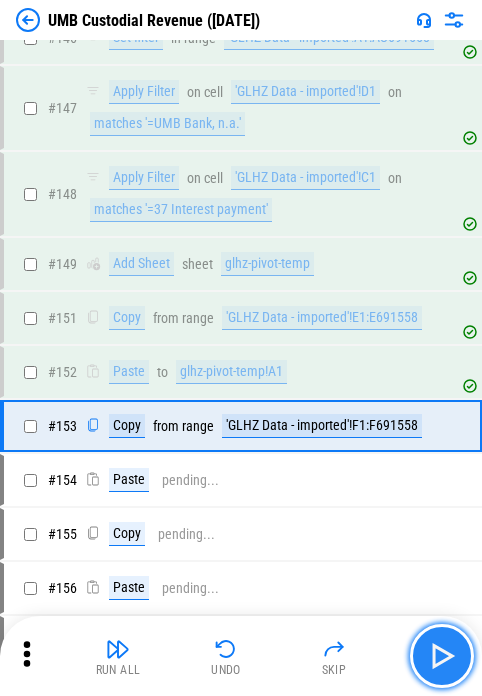 click at bounding box center [442, 656] 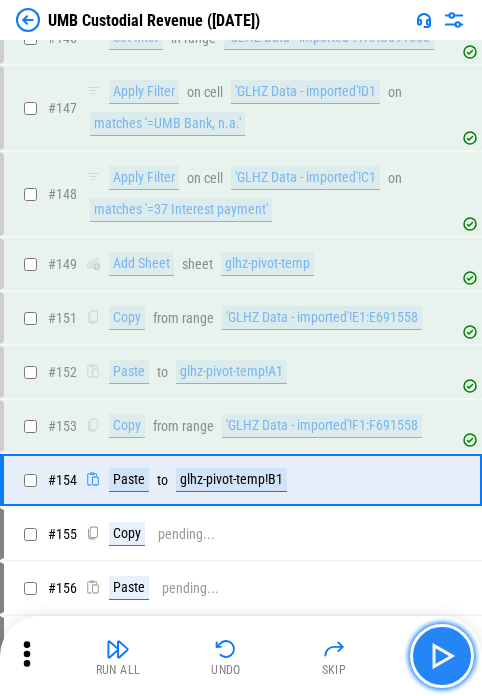 click at bounding box center [442, 656] 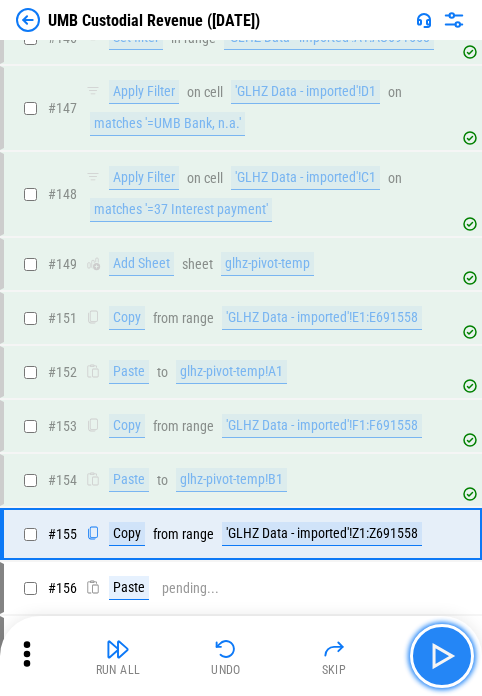 click at bounding box center [442, 656] 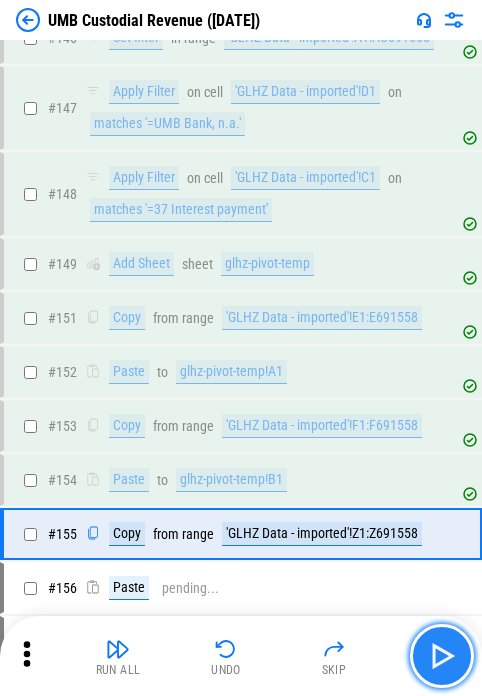 click at bounding box center (442, 656) 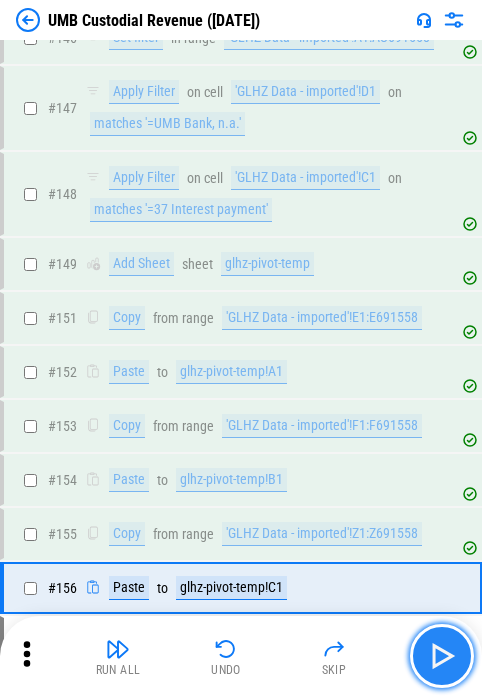 click at bounding box center (442, 656) 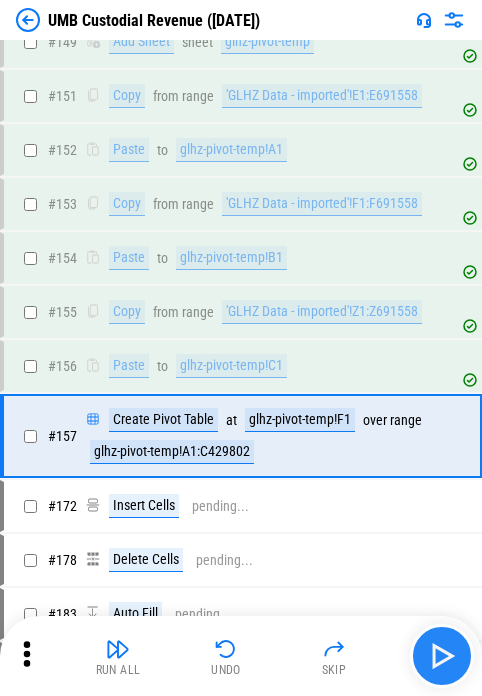 scroll, scrollTop: 3316, scrollLeft: 0, axis: vertical 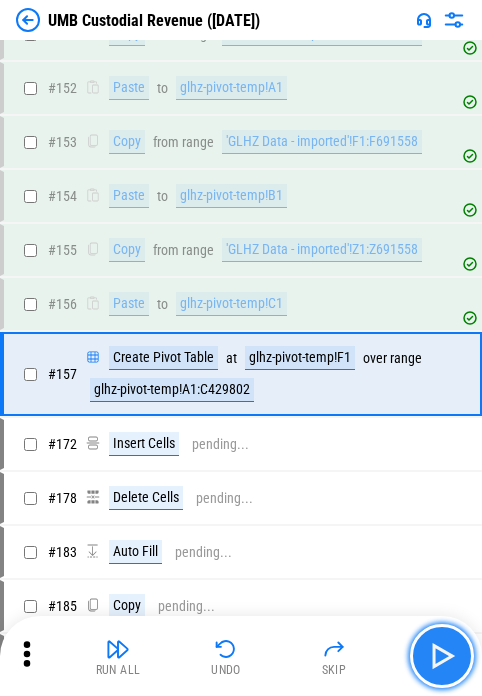 click at bounding box center (442, 656) 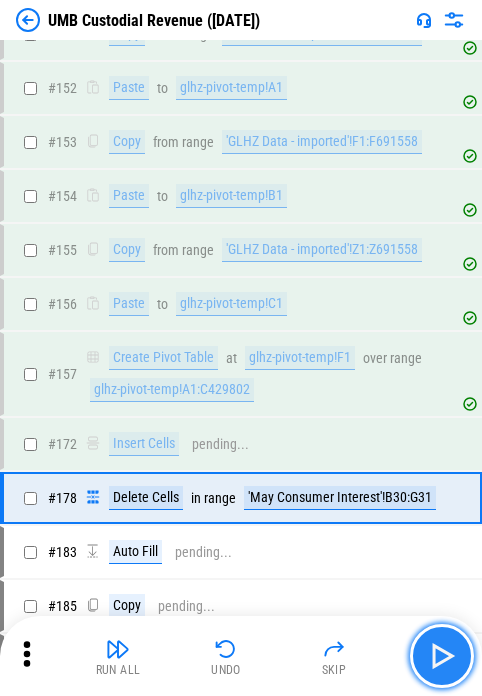 click at bounding box center [442, 656] 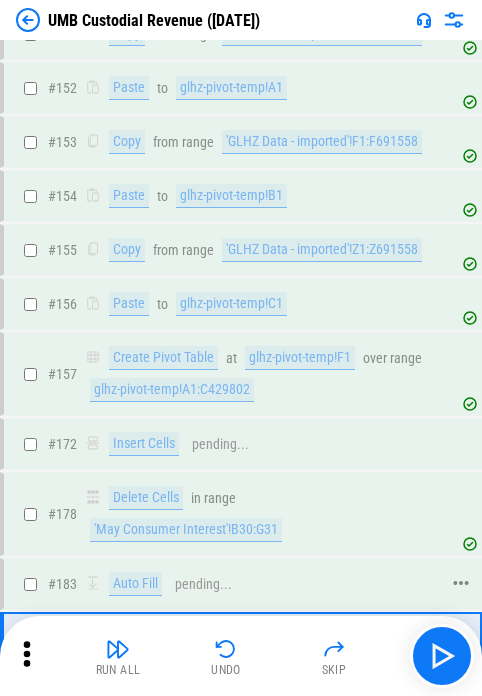 click on "# 183 Auto Fill pending..." at bounding box center (240, 584) 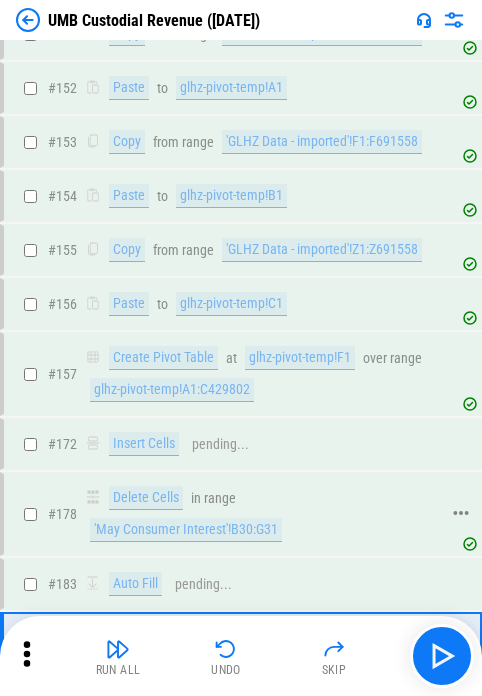 click on "'May Consumer Interest'!B30:G31" at bounding box center [186, 530] 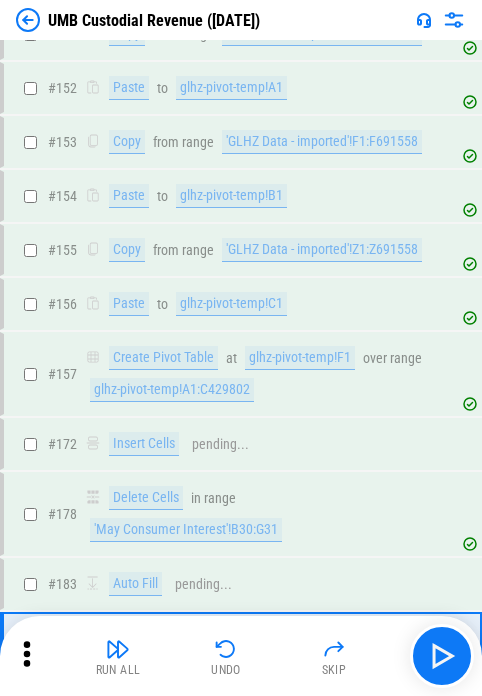 click on "glhz-pivot-temp!F2:H27" at bounding box center [290, 638] 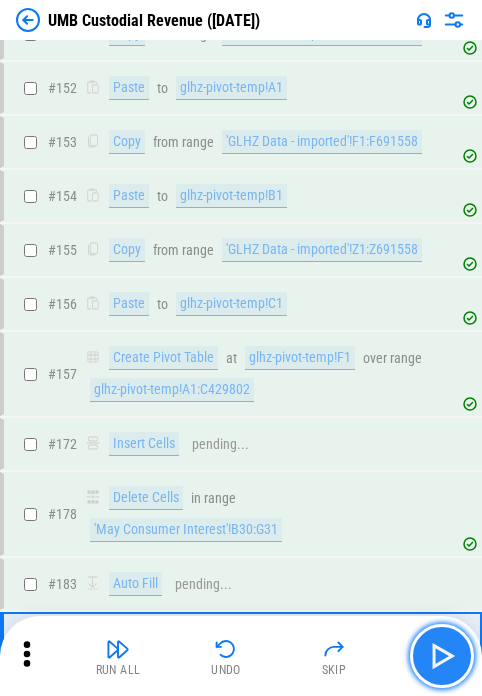 click at bounding box center (442, 656) 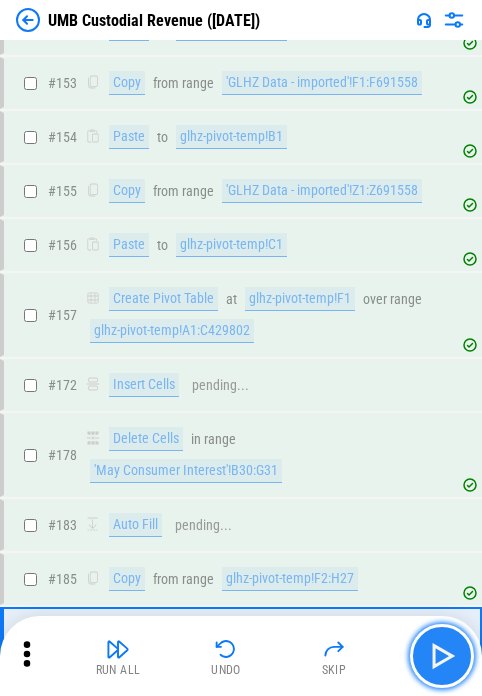 click at bounding box center (442, 656) 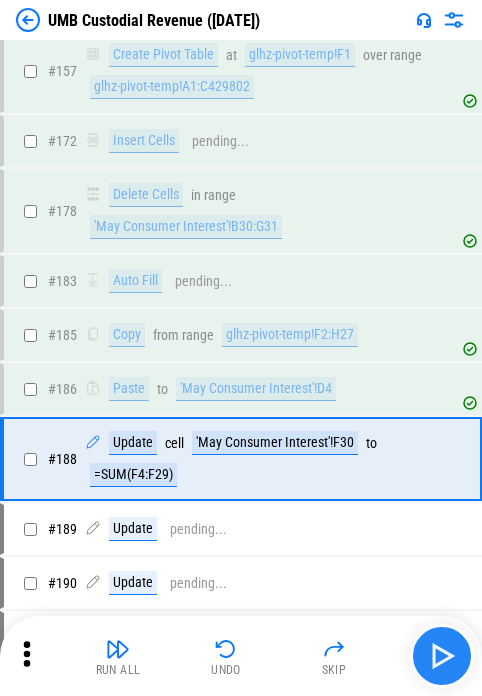 scroll, scrollTop: 3670, scrollLeft: 0, axis: vertical 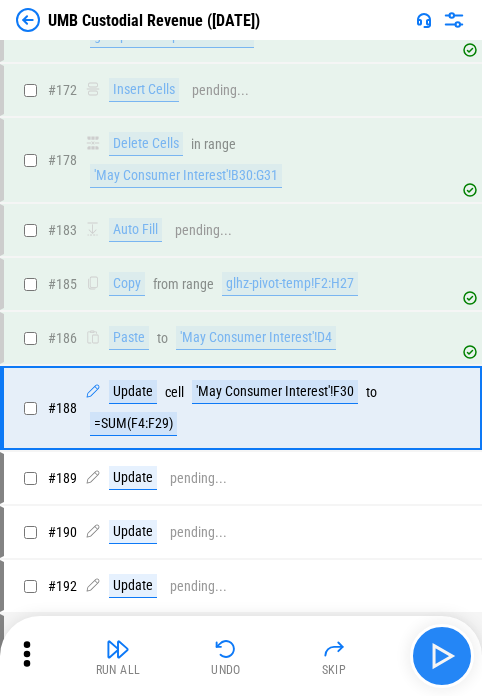 click at bounding box center [442, 656] 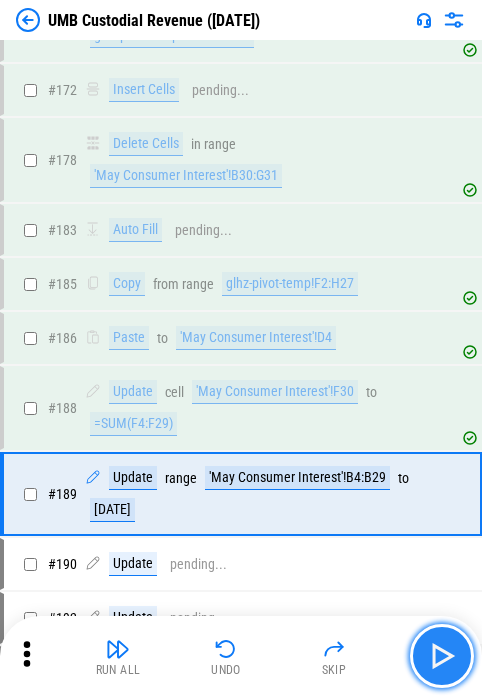 click at bounding box center (442, 656) 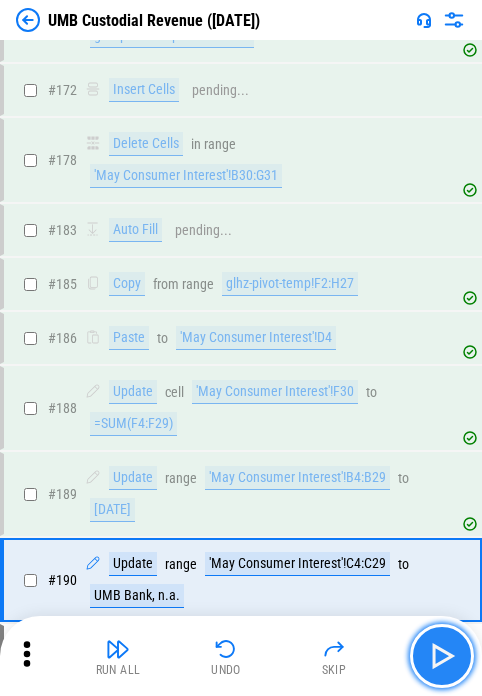 click at bounding box center [442, 656] 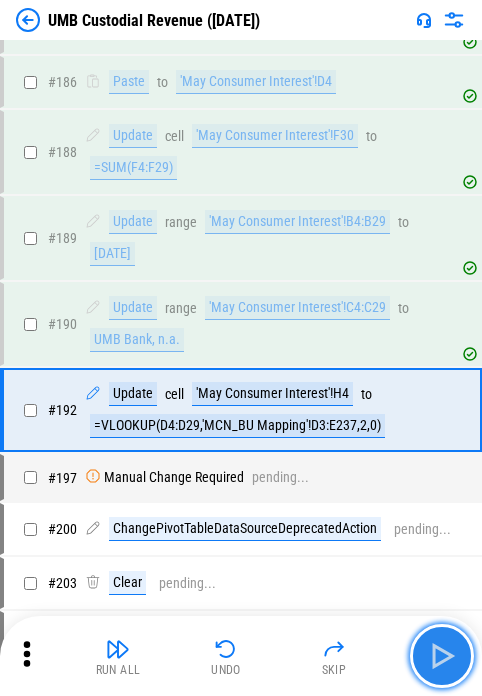 click at bounding box center (442, 656) 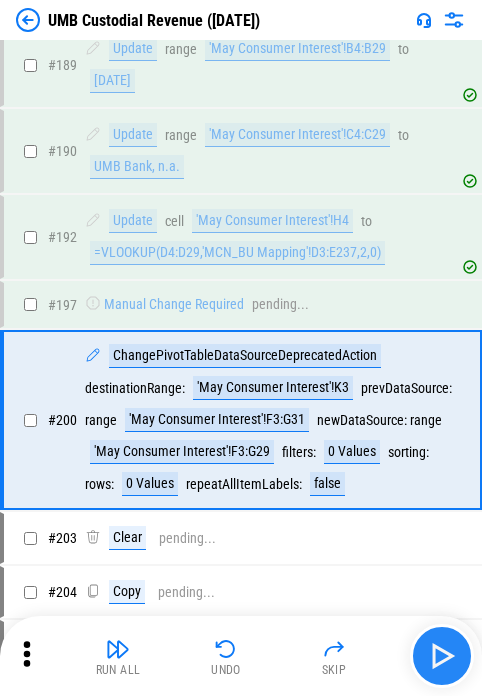 scroll, scrollTop: 4108, scrollLeft: 0, axis: vertical 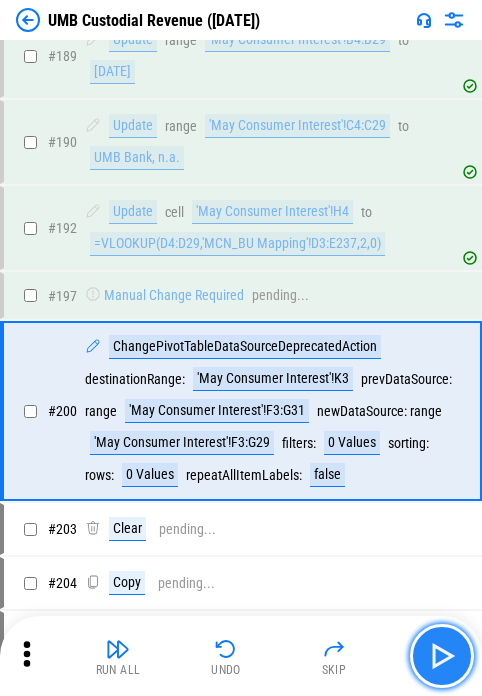 click at bounding box center (442, 656) 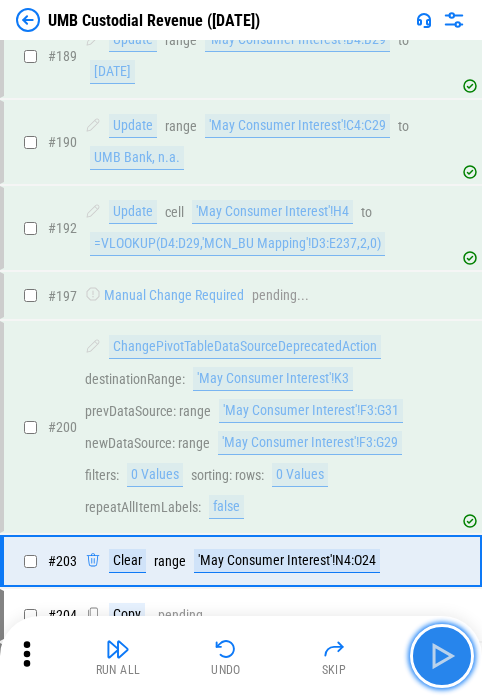 click at bounding box center (442, 656) 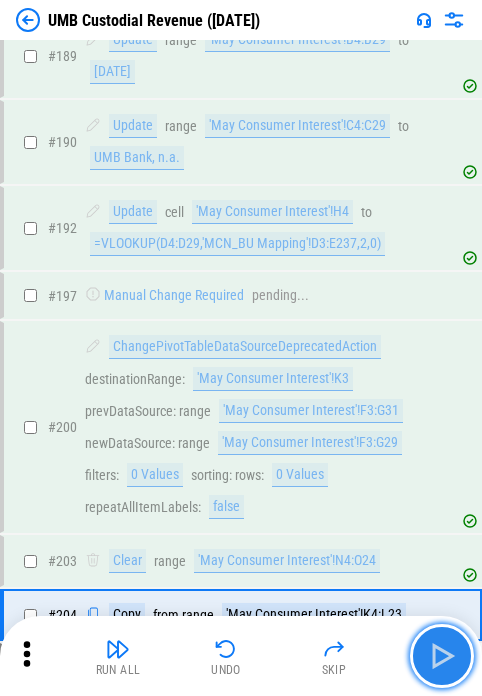 click at bounding box center [442, 656] 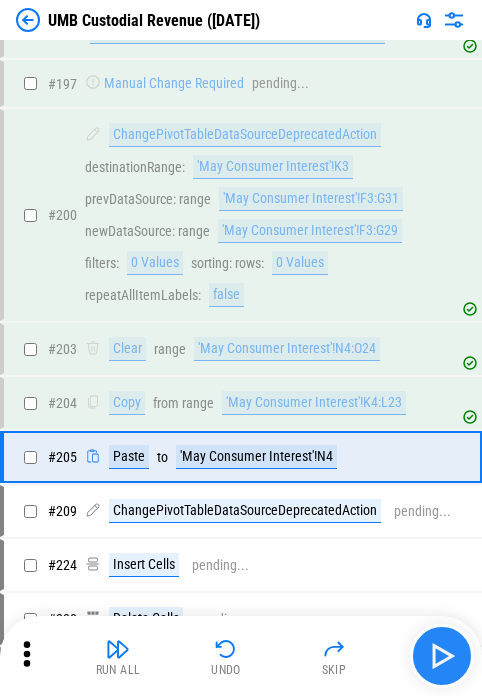scroll, scrollTop: 4364, scrollLeft: 0, axis: vertical 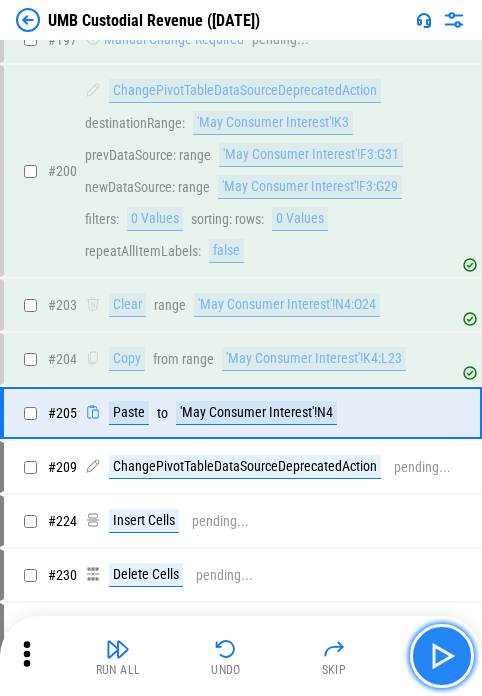 click at bounding box center [442, 656] 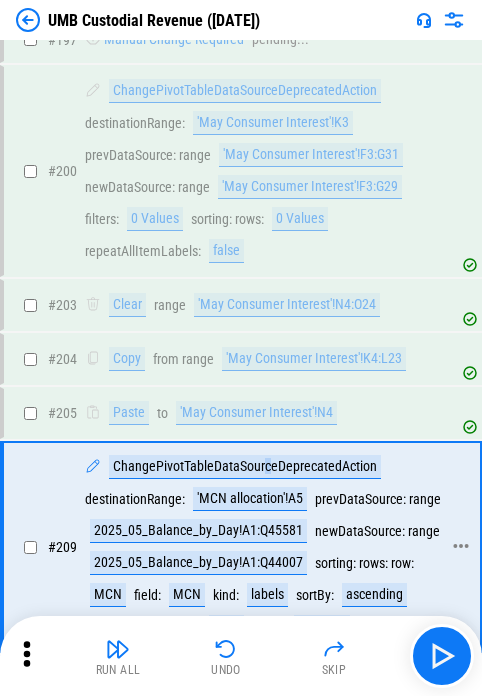 click on "ChangePivotTableDataSourceDeprecatedAction" at bounding box center [245, 467] 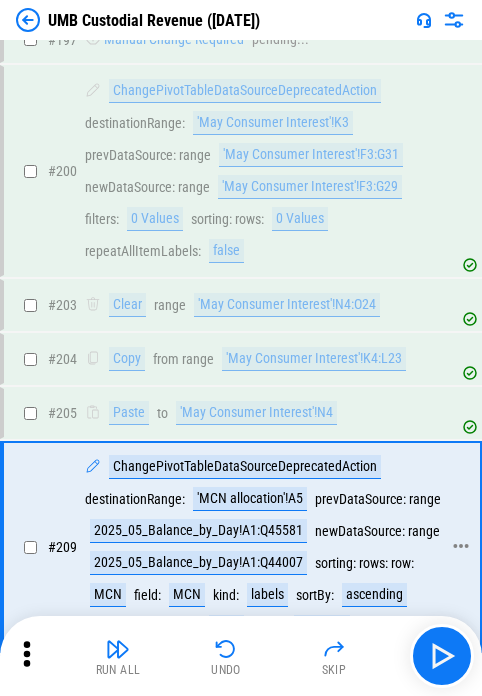 click on "'MCN allocation'!A5" at bounding box center (250, 499) 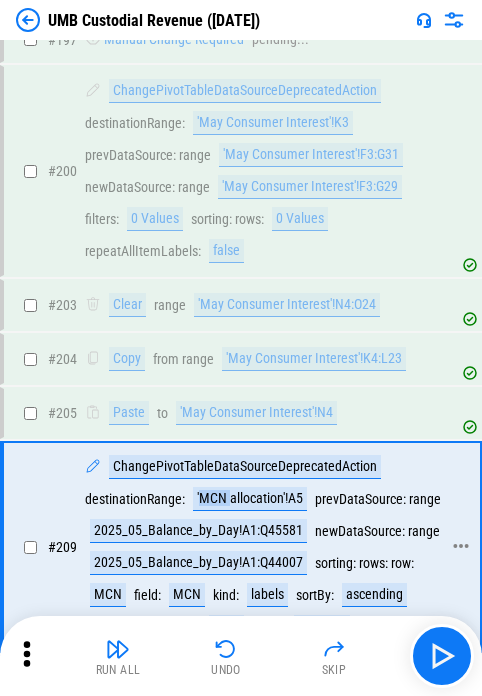 click on "'MCN allocation'!A5" at bounding box center (250, 499) 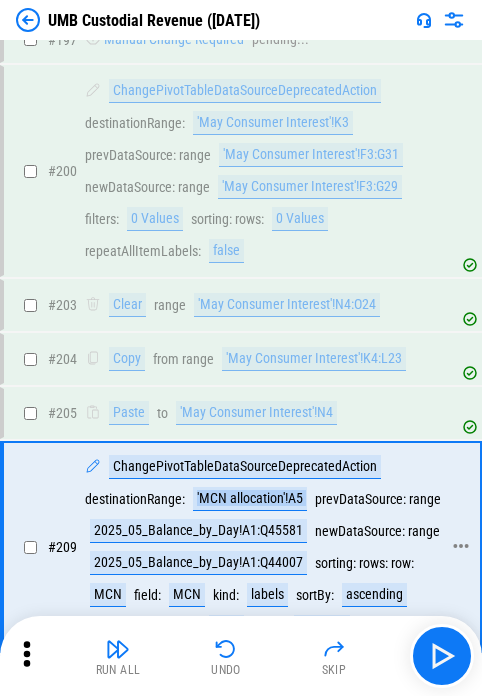 click on "'MCN allocation'!A5" at bounding box center [250, 499] 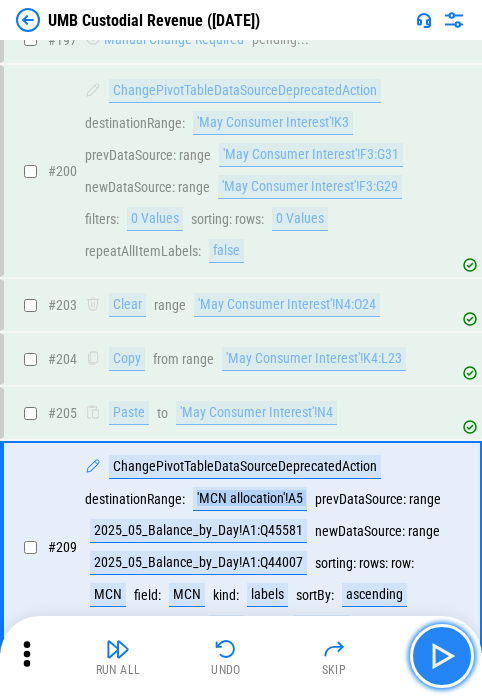 click at bounding box center [442, 656] 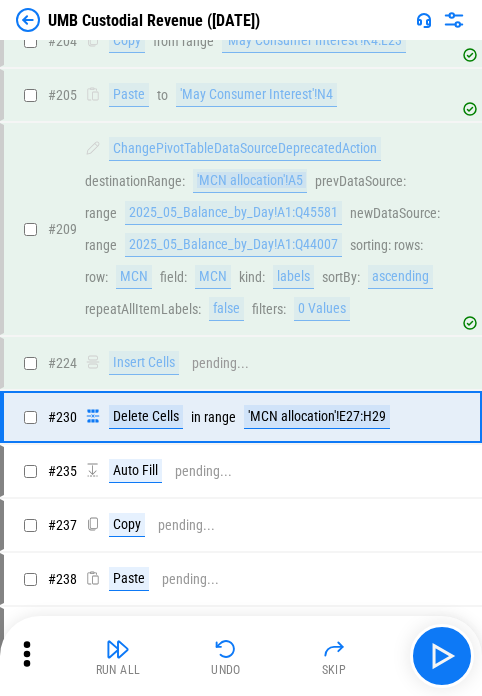 scroll, scrollTop: 4683, scrollLeft: 0, axis: vertical 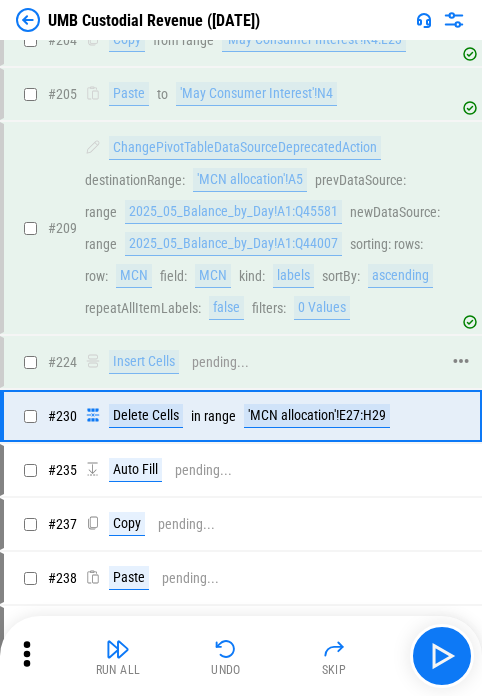 click on "Insert Cells" at bounding box center [144, 362] 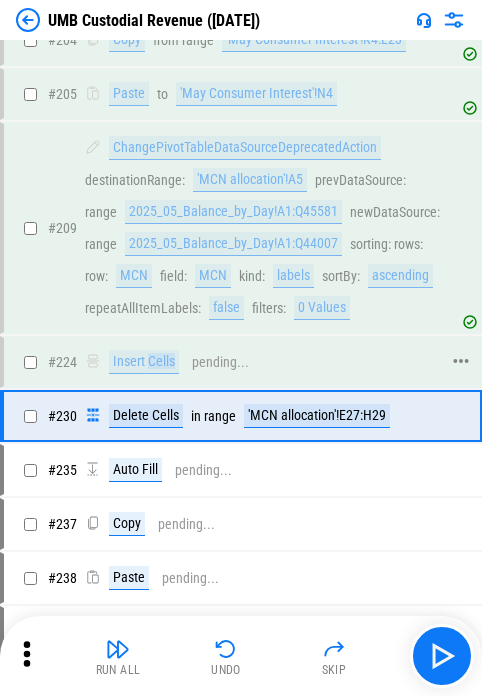 click on "Insert Cells" at bounding box center (144, 362) 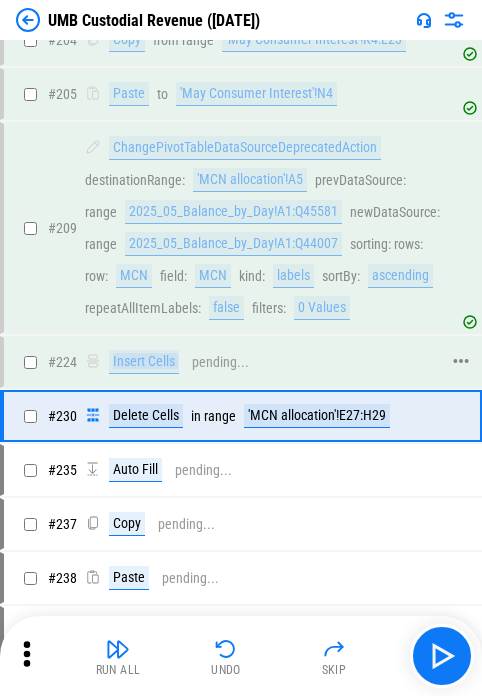 drag, startPoint x: 167, startPoint y: 289, endPoint x: 220, endPoint y: 298, distance: 53.75872 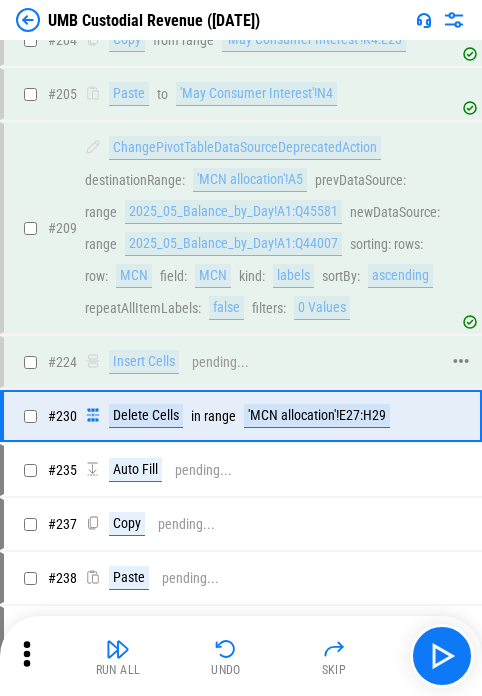 click on "pending..." at bounding box center (220, 362) 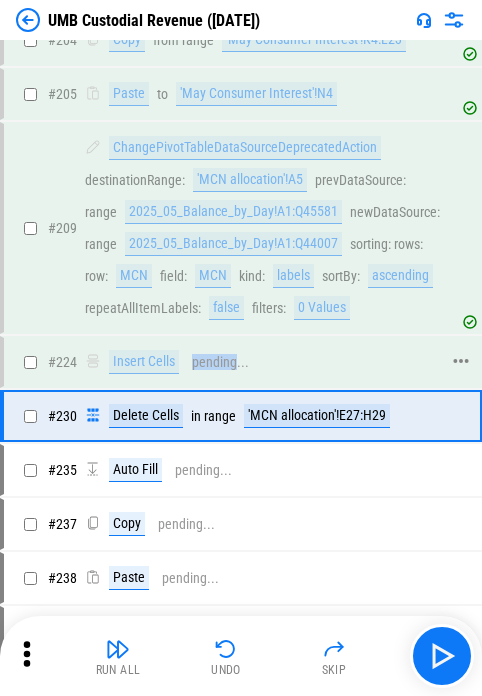 click on "pending..." at bounding box center (220, 362) 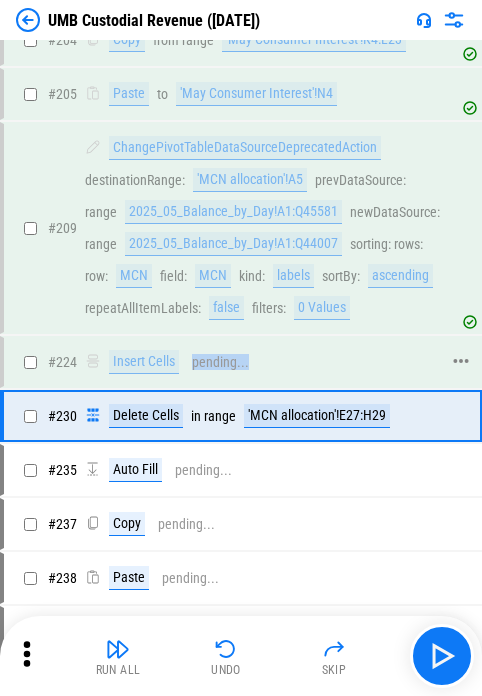 click on "pending..." at bounding box center [220, 362] 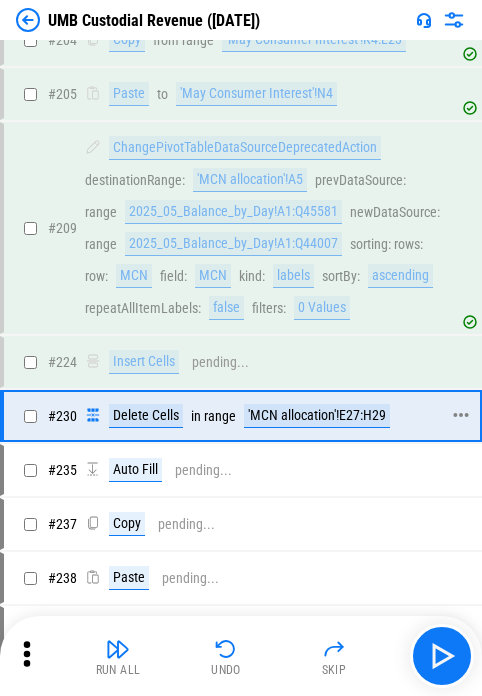 click on "# 230 Delete Cells in range 'MCN allocation'!E27:H29" at bounding box center (240, 416) 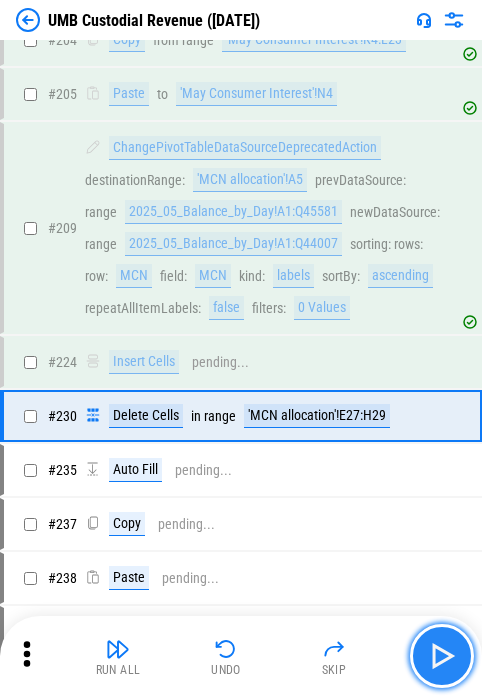 click at bounding box center (442, 656) 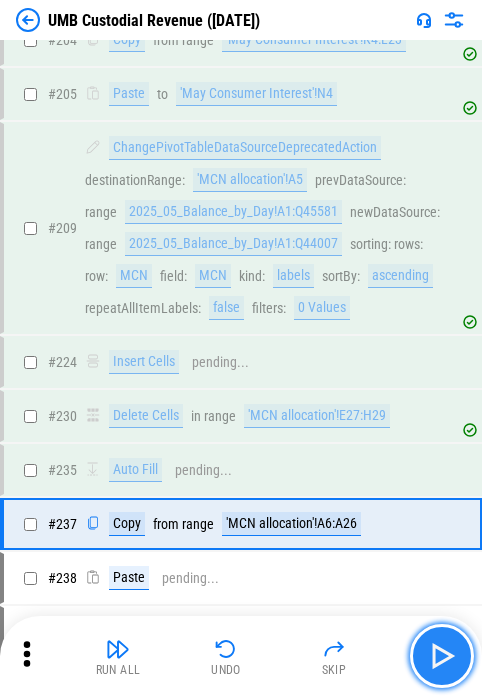 click at bounding box center (442, 656) 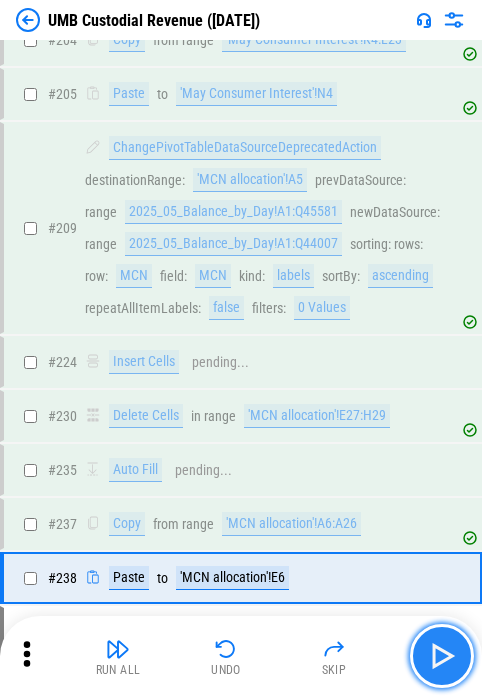 click at bounding box center (442, 656) 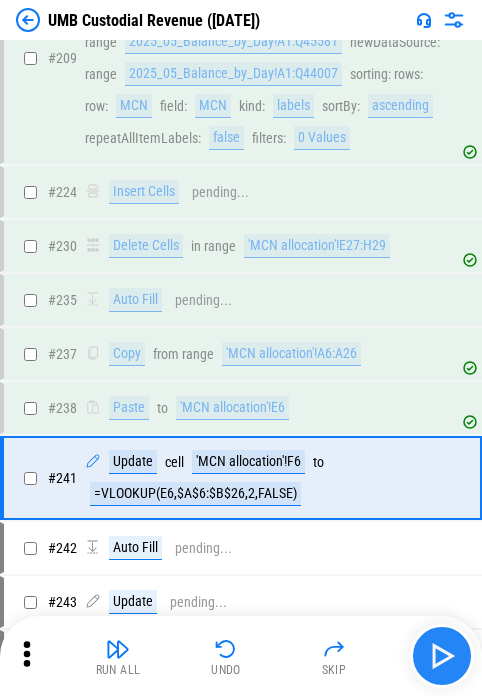 scroll, scrollTop: 4914, scrollLeft: 0, axis: vertical 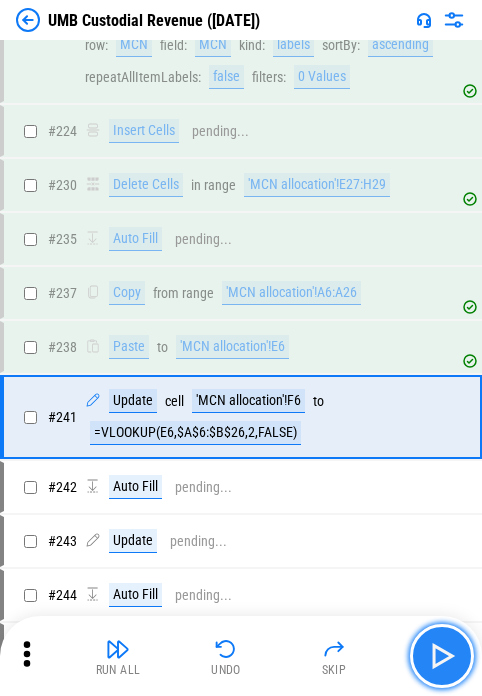 click at bounding box center (442, 656) 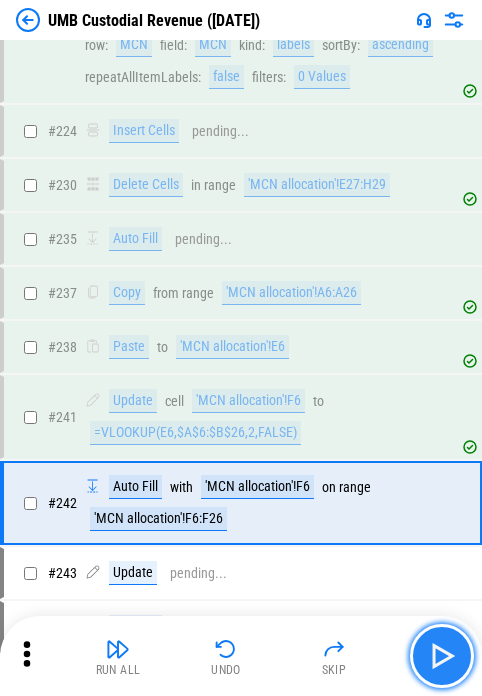 click at bounding box center [442, 656] 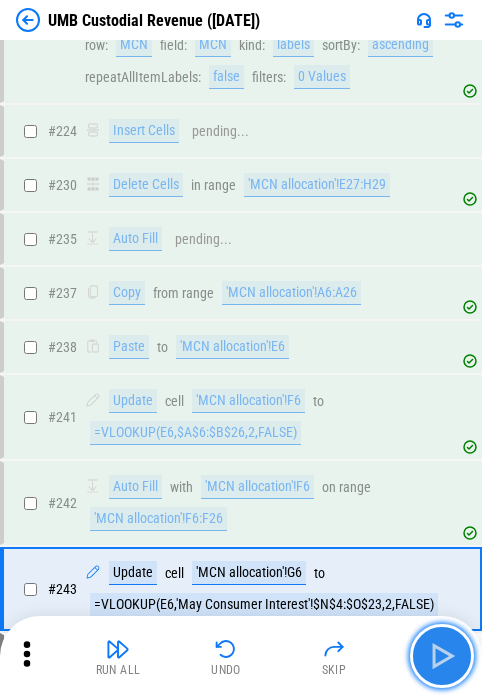 click at bounding box center (442, 656) 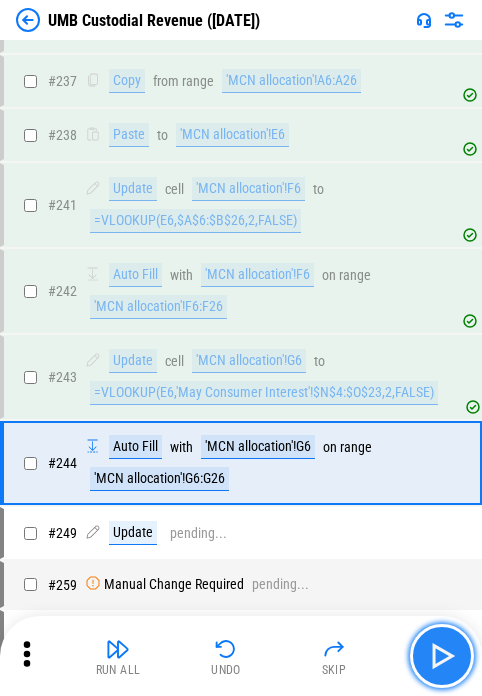 scroll, scrollTop: 5170, scrollLeft: 0, axis: vertical 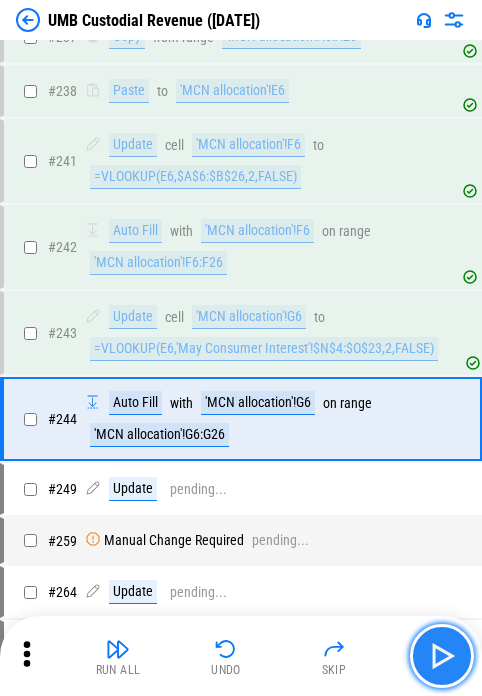 click at bounding box center [442, 656] 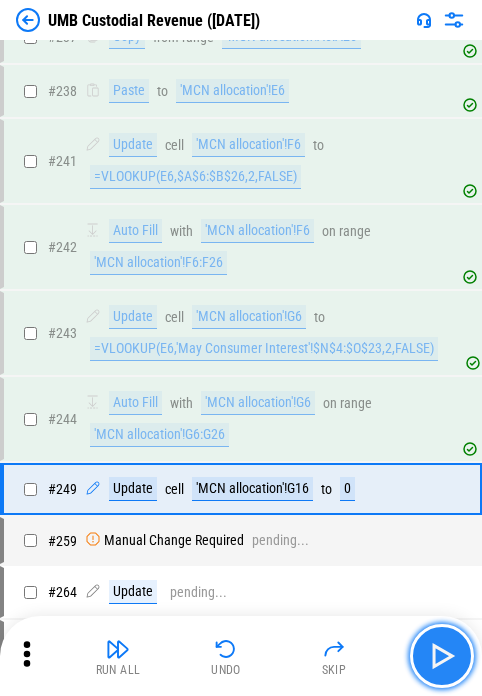 click at bounding box center (442, 656) 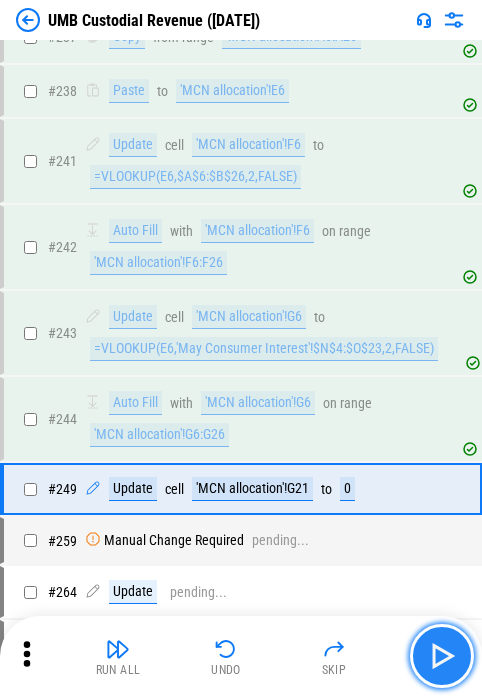 click at bounding box center (442, 656) 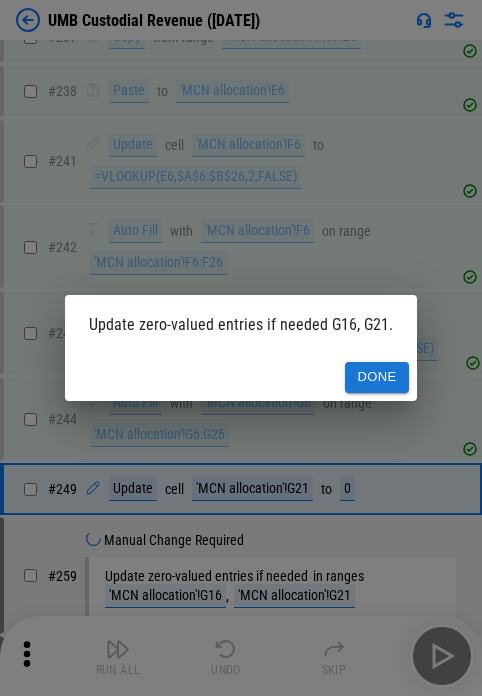 click on "Update zero-valued entries if needed
G16, G21." at bounding box center [241, 324] 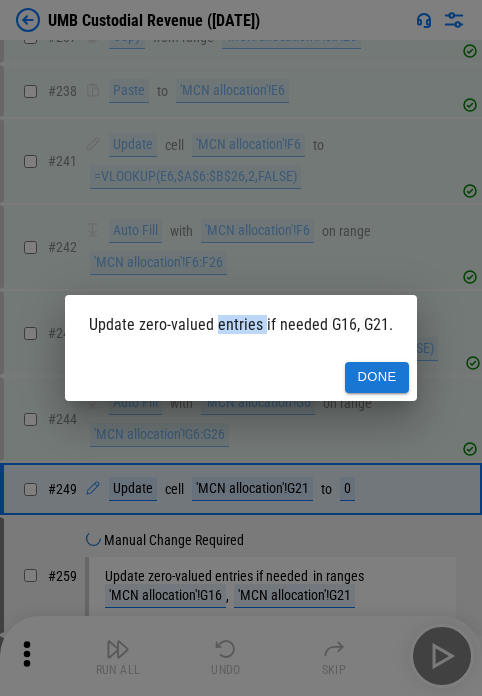 click on "Update zero-valued entries if needed
G16, G21." at bounding box center [241, 324] 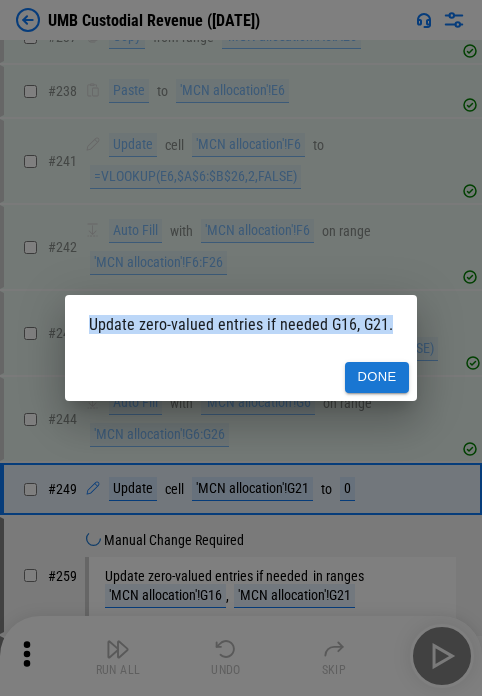 click on "Update zero-valued entries if needed
G16, G21." at bounding box center (241, 324) 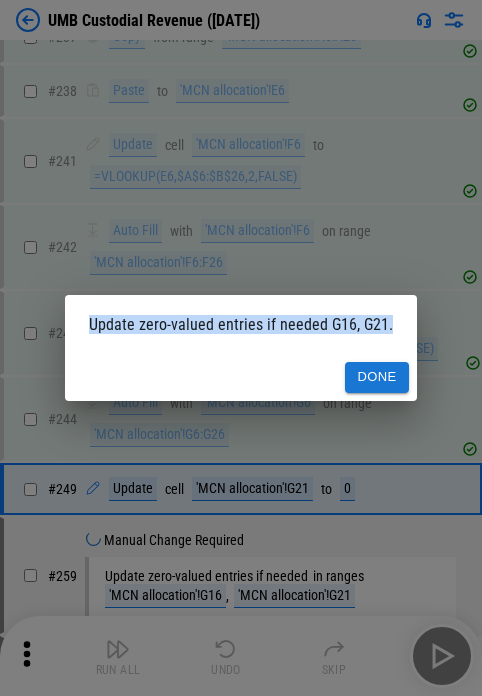 click on "Done" at bounding box center (377, 377) 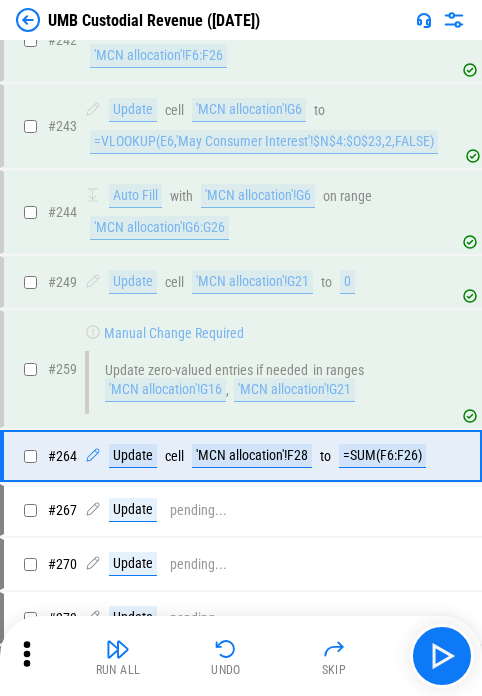 scroll, scrollTop: 5412, scrollLeft: 0, axis: vertical 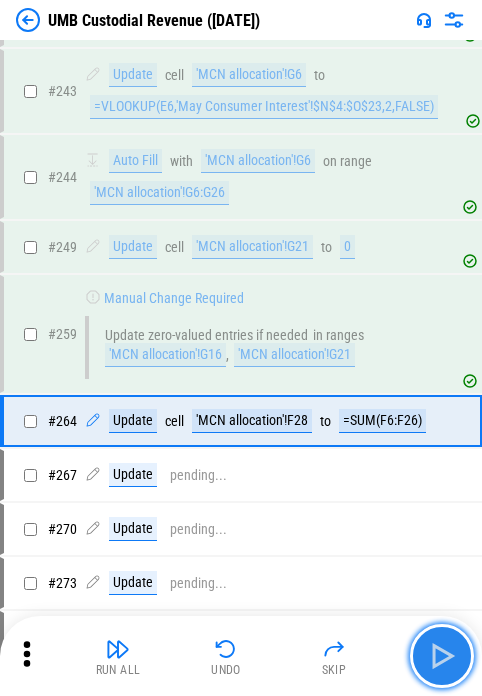 click at bounding box center [442, 656] 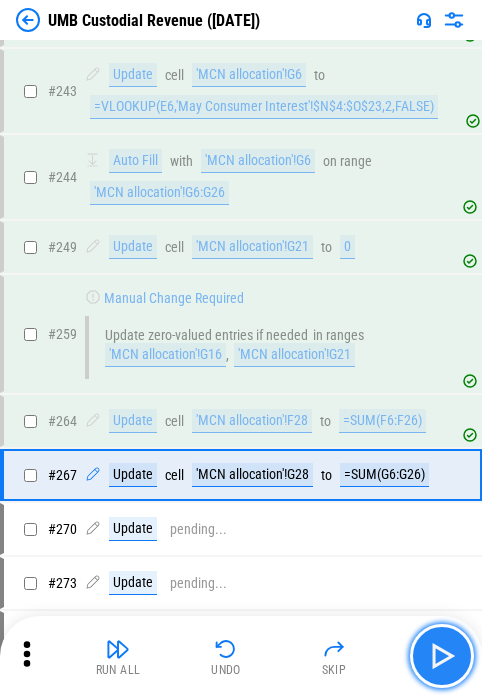 click at bounding box center (442, 656) 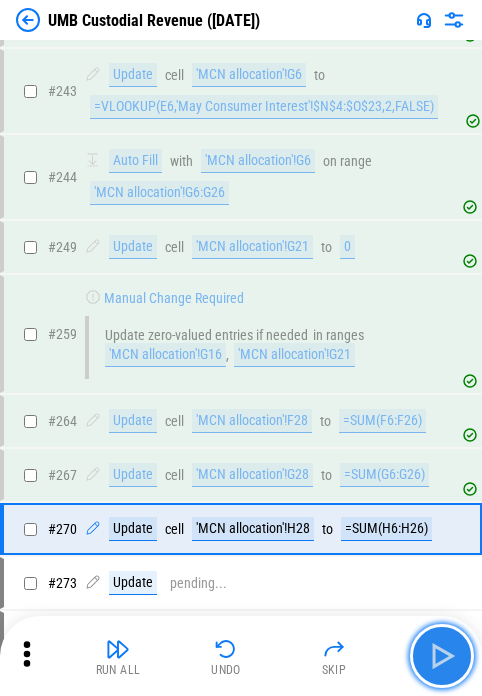 click at bounding box center (442, 656) 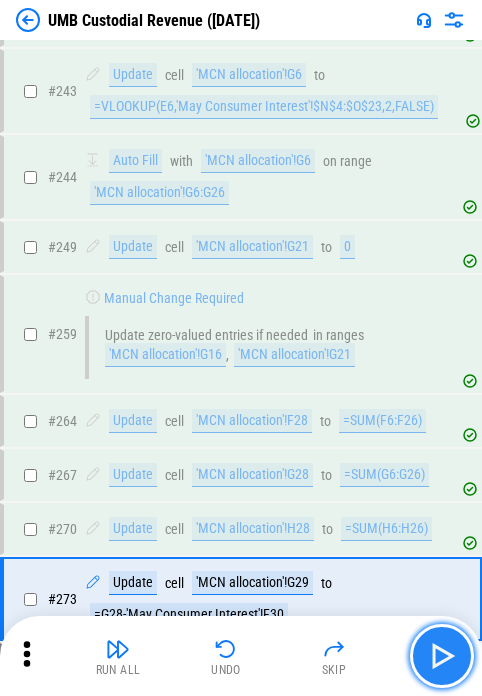 click at bounding box center (442, 656) 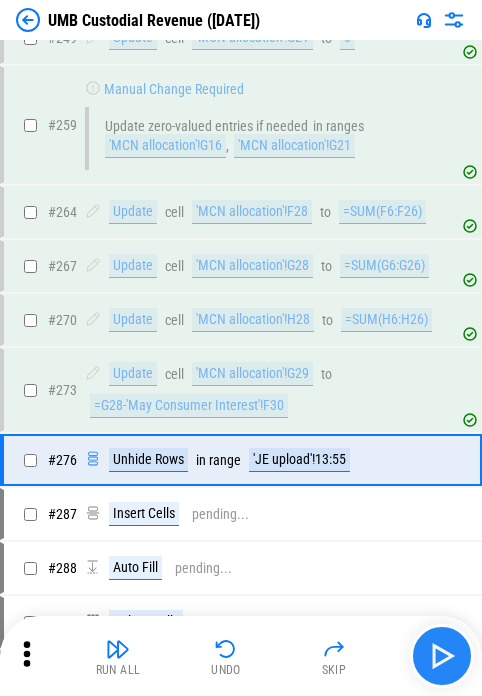scroll, scrollTop: 5659, scrollLeft: 0, axis: vertical 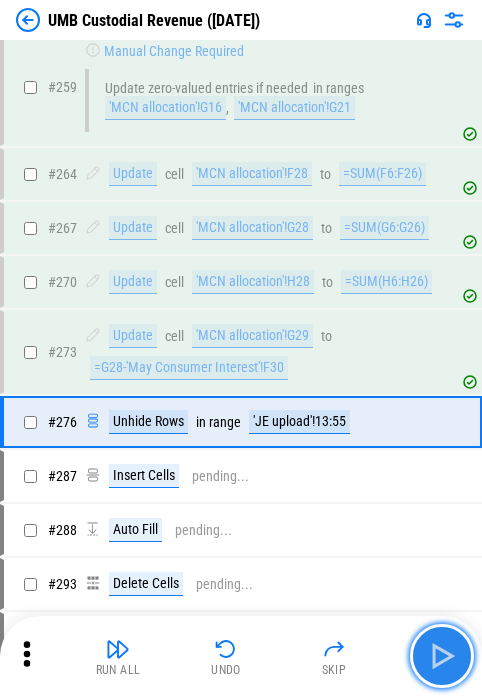 click at bounding box center (442, 656) 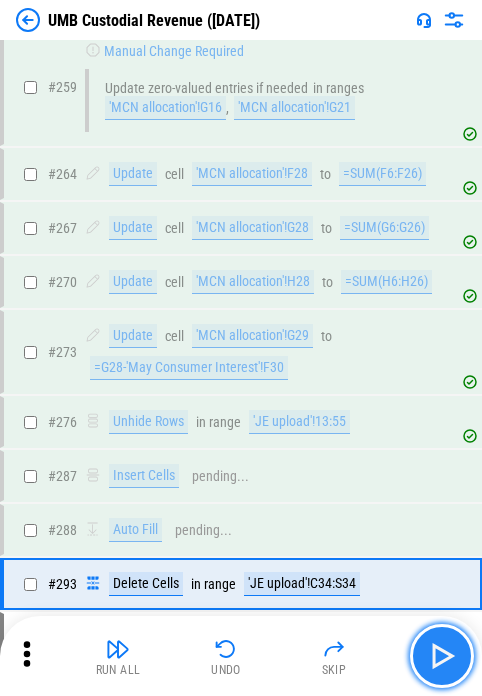 click at bounding box center [442, 656] 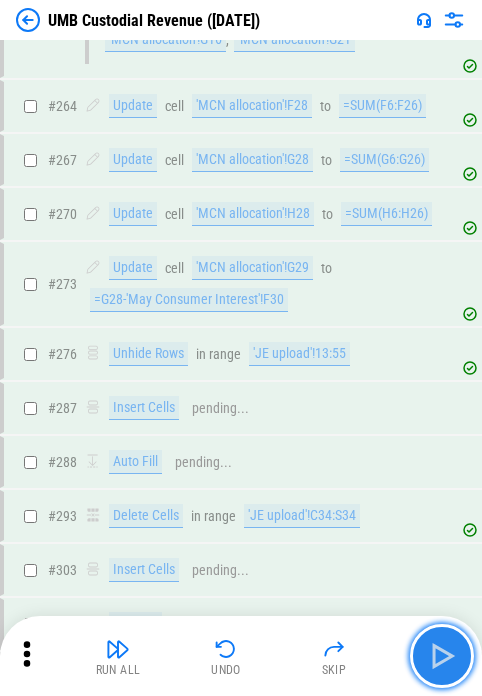 click at bounding box center [442, 656] 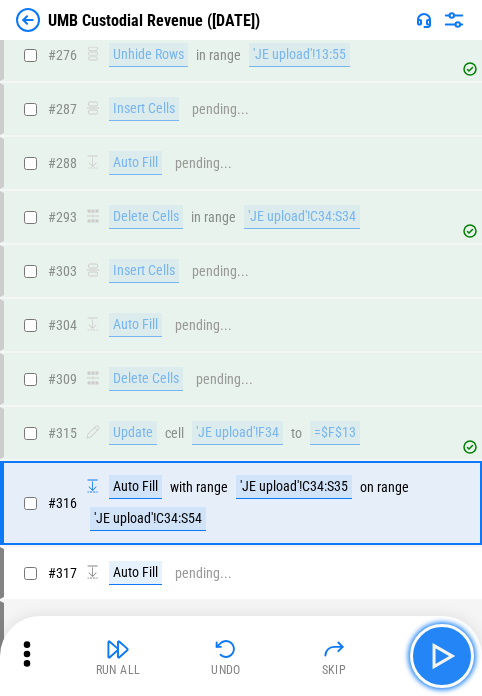 click at bounding box center [442, 656] 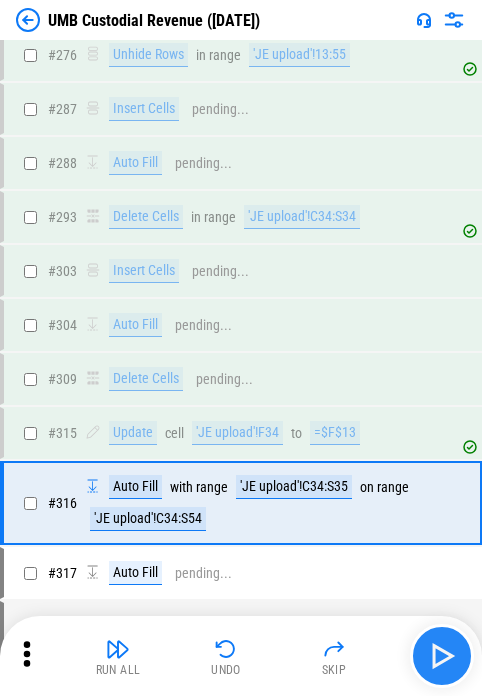 scroll, scrollTop: 6101, scrollLeft: 0, axis: vertical 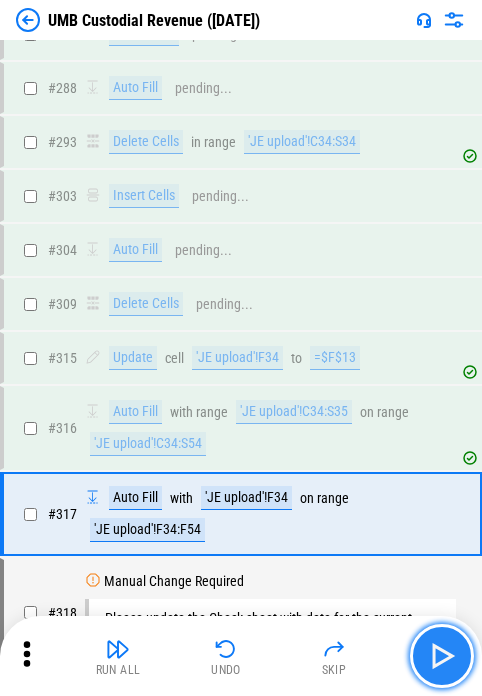 click at bounding box center (442, 656) 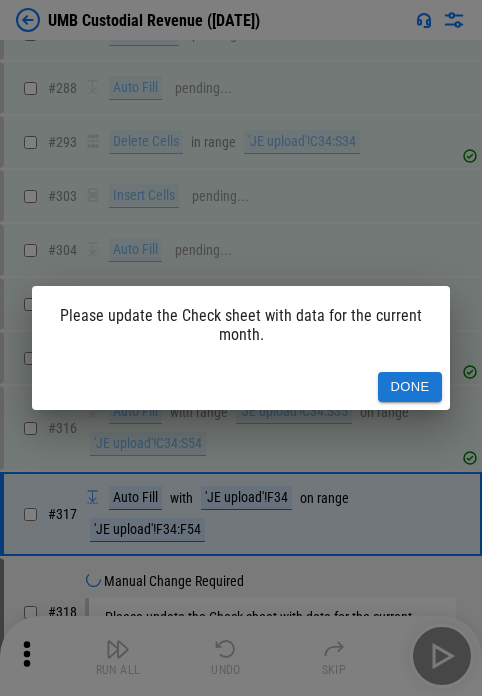 click on "Please update the Check sheet with data for the current month. Done" at bounding box center [241, 348] 